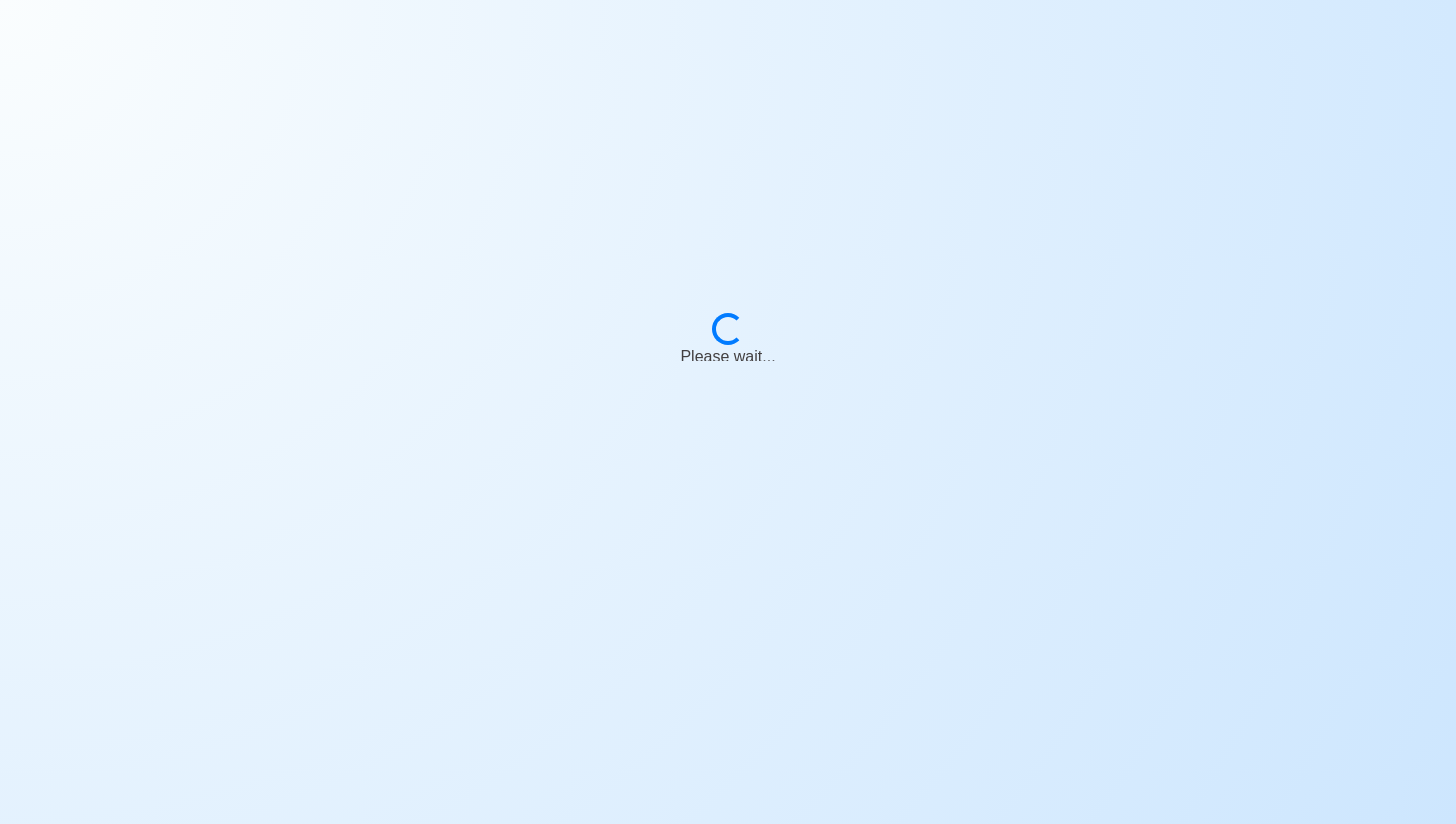 scroll, scrollTop: 0, scrollLeft: 0, axis: both 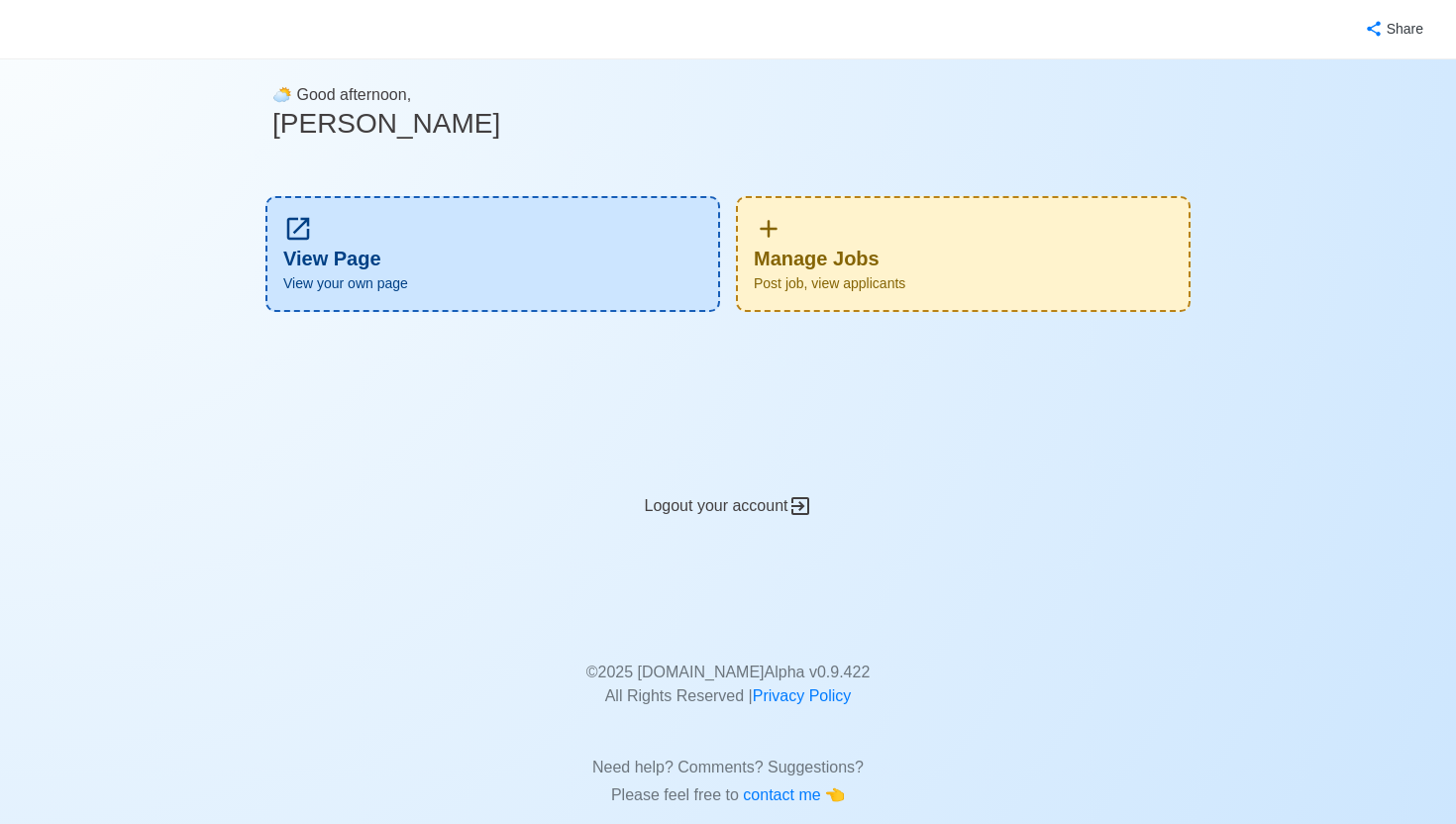 click on "Manage Jobs Post job, view applicants" at bounding box center (963, 254) 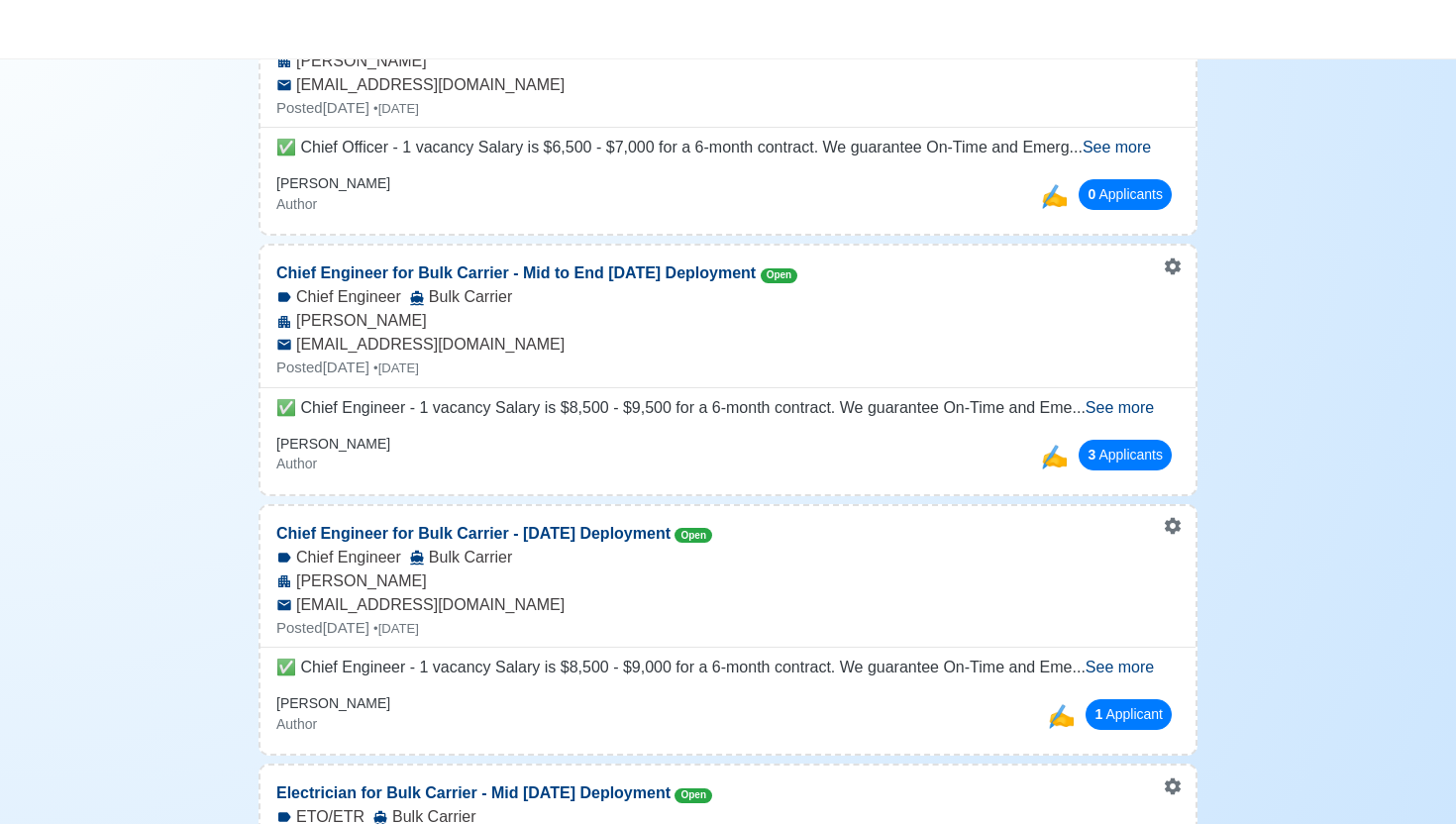 scroll, scrollTop: 353, scrollLeft: 0, axis: vertical 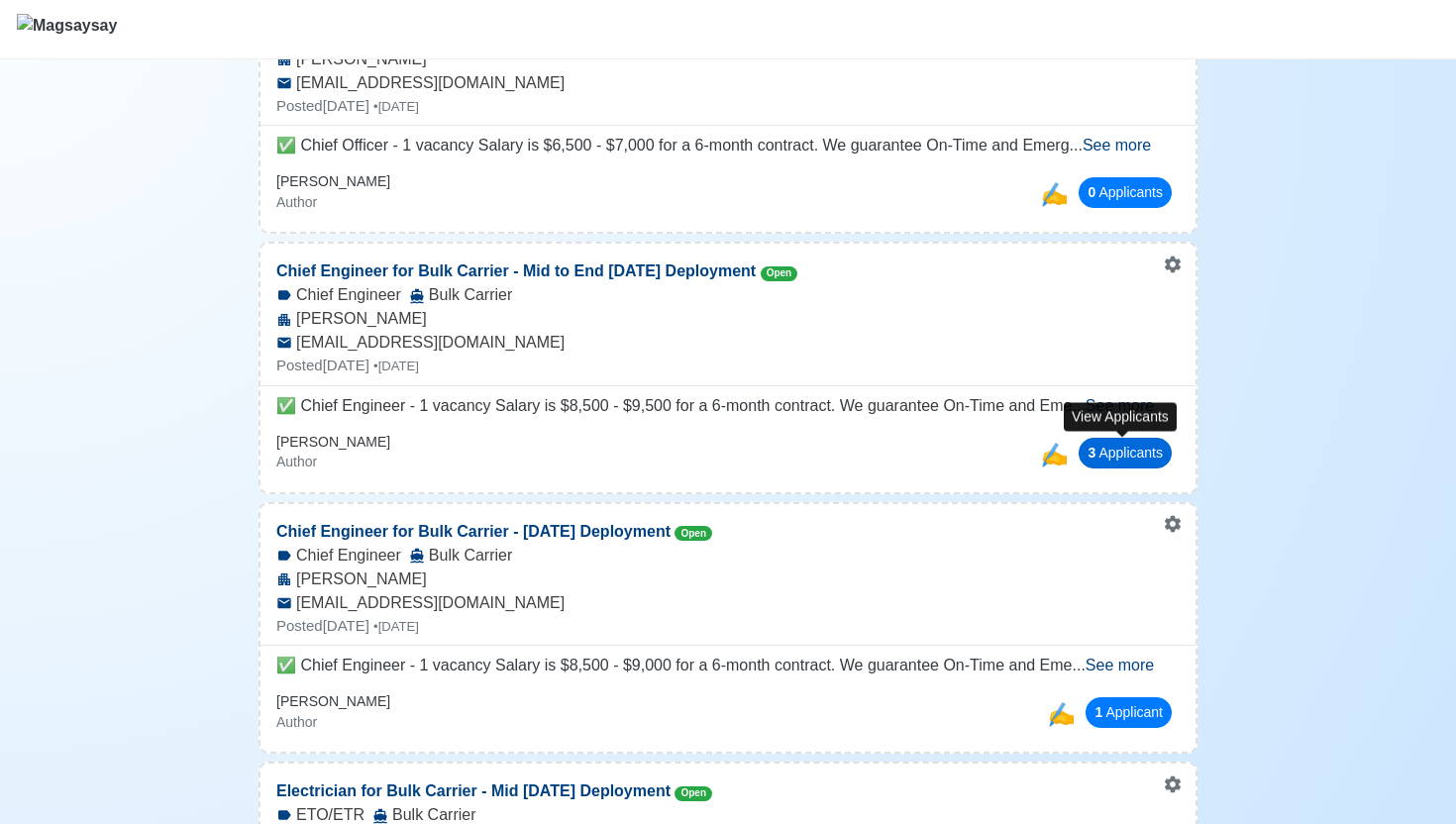 click on "3   Applicant s" at bounding box center [1125, 453] 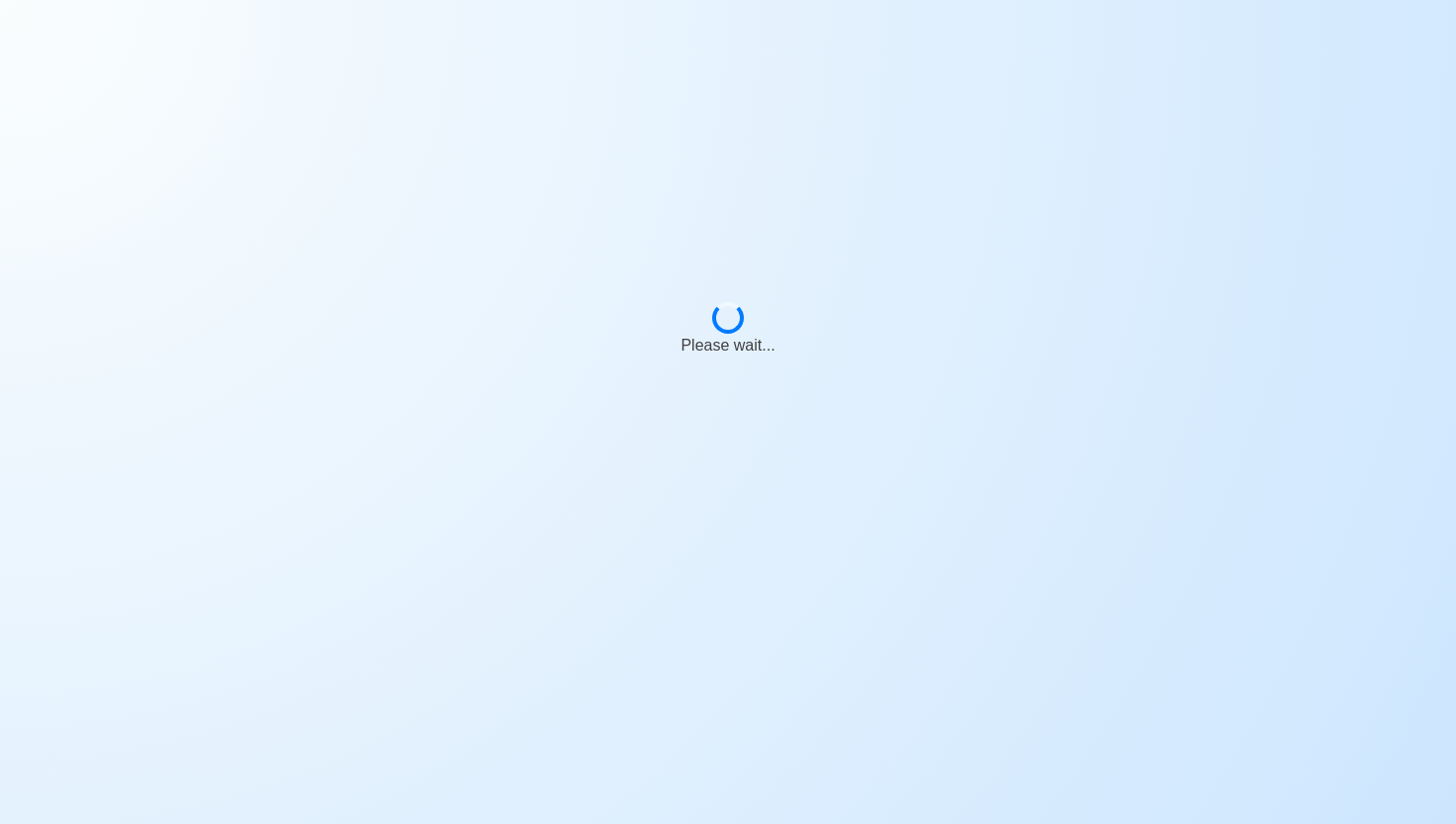 scroll, scrollTop: 0, scrollLeft: 0, axis: both 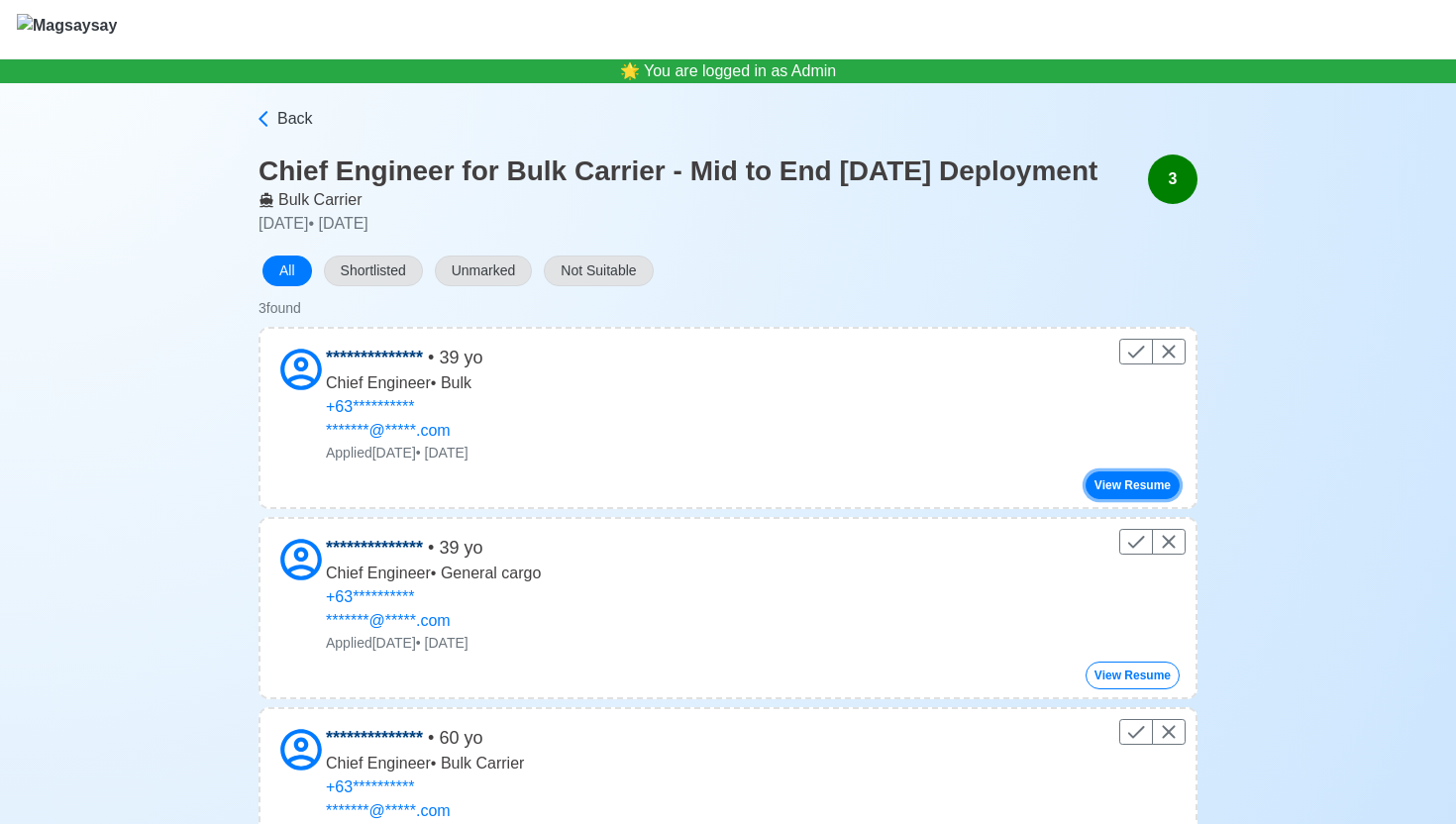 click on "View Resume" at bounding box center (1132, 485) 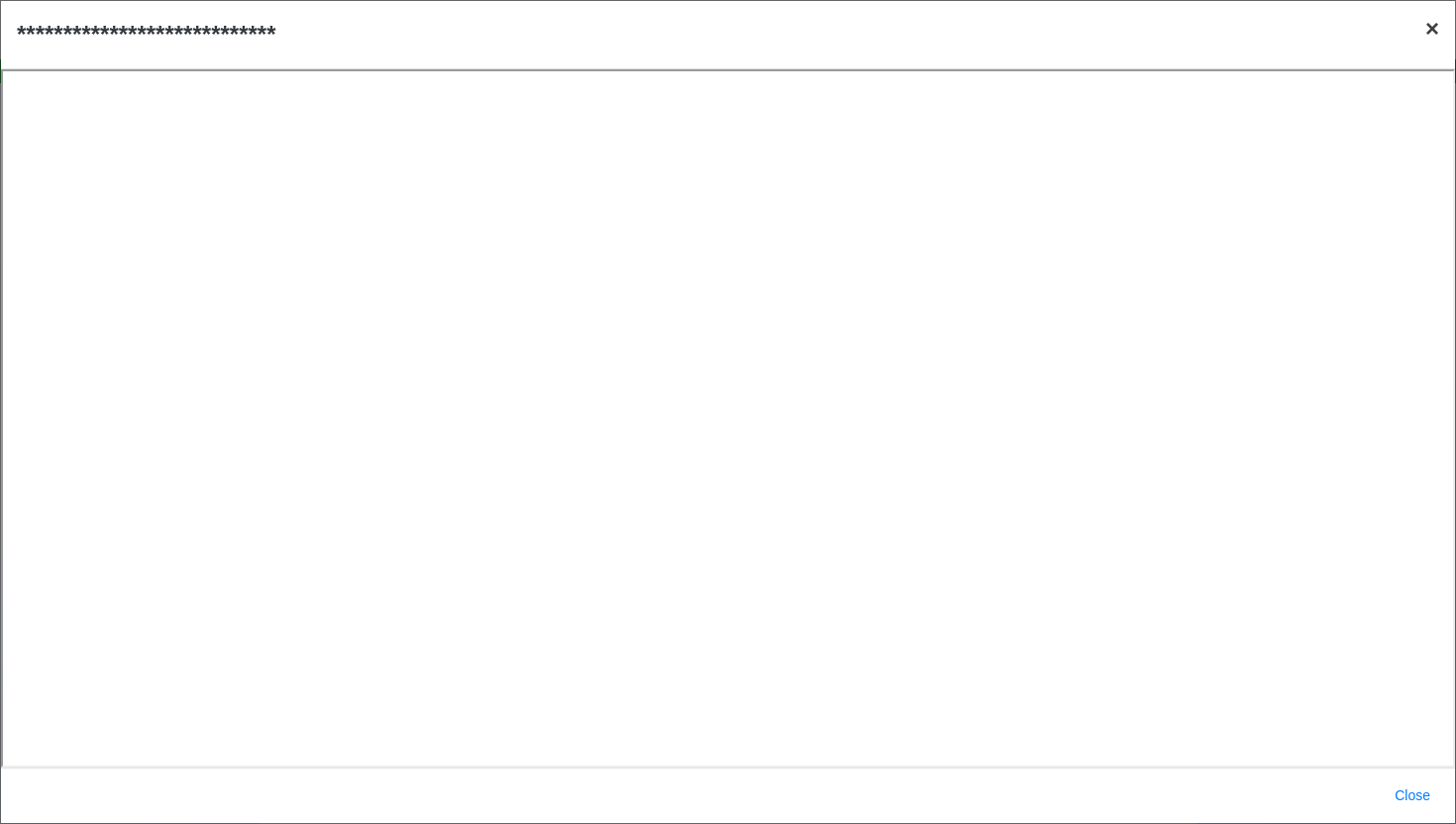 click on "×" at bounding box center (1432, 28) 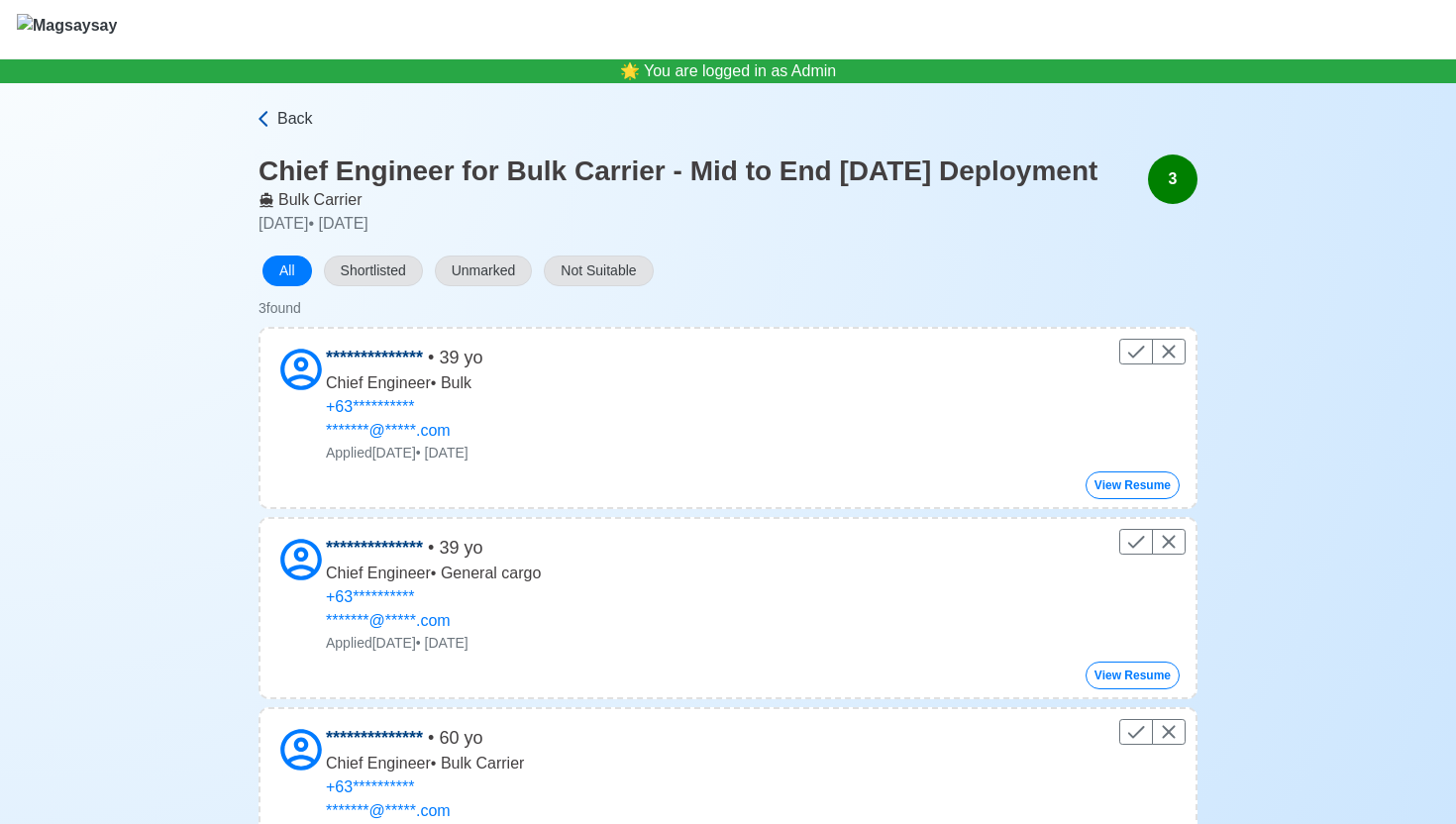 click on "Back" at bounding box center [295, 119] 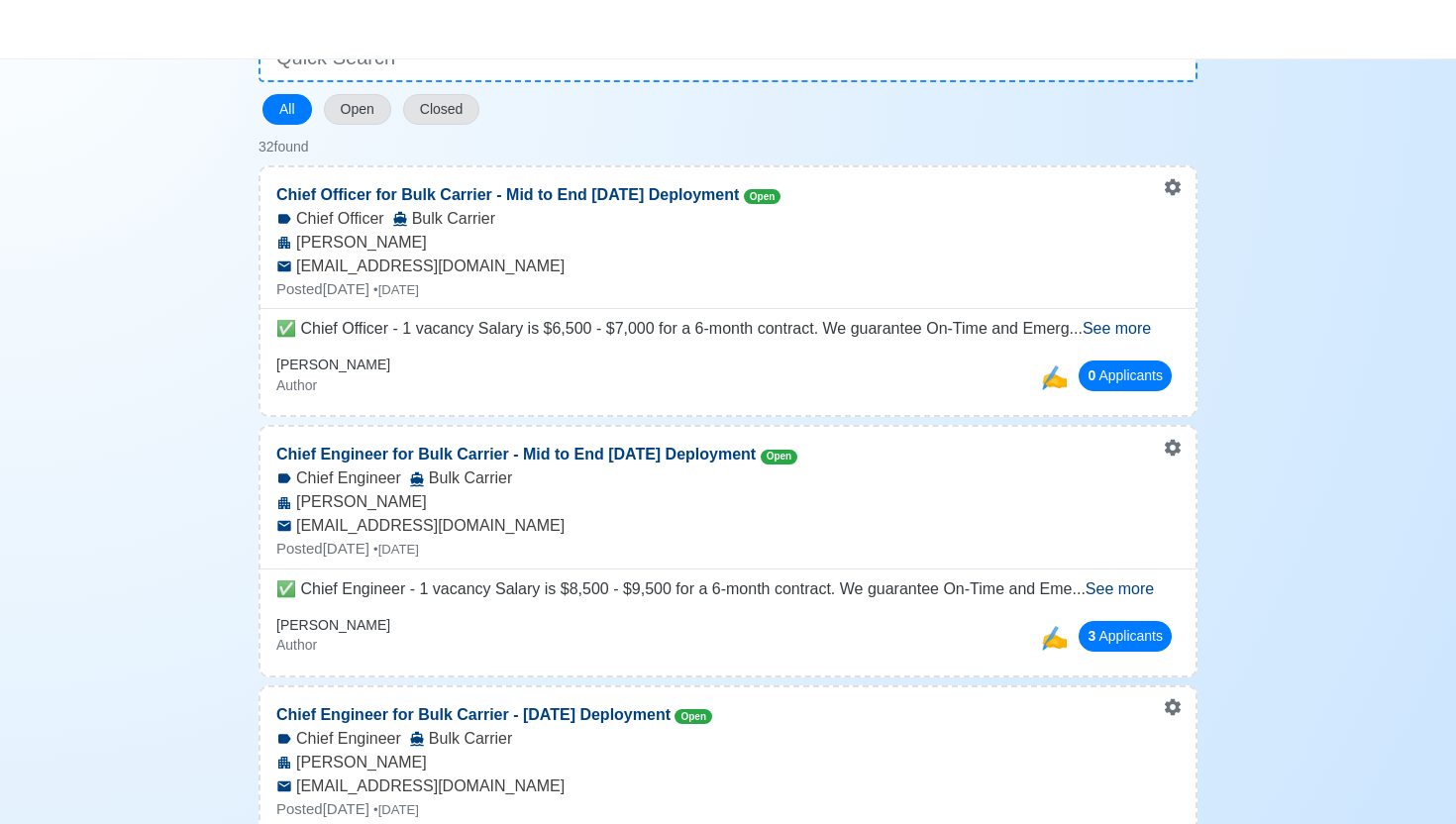 scroll, scrollTop: 171, scrollLeft: 0, axis: vertical 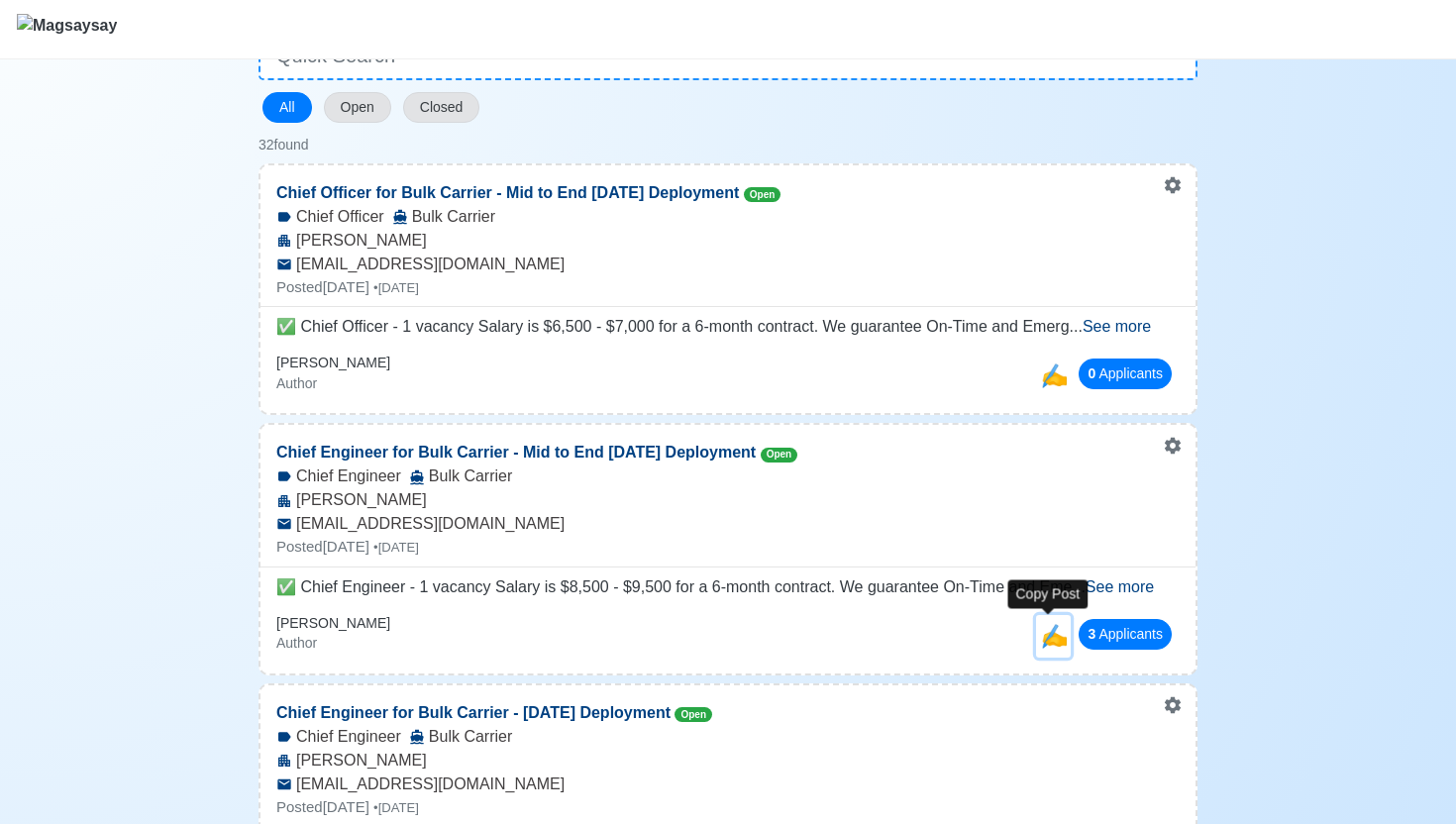 click on "✍️" at bounding box center (1054, 636) 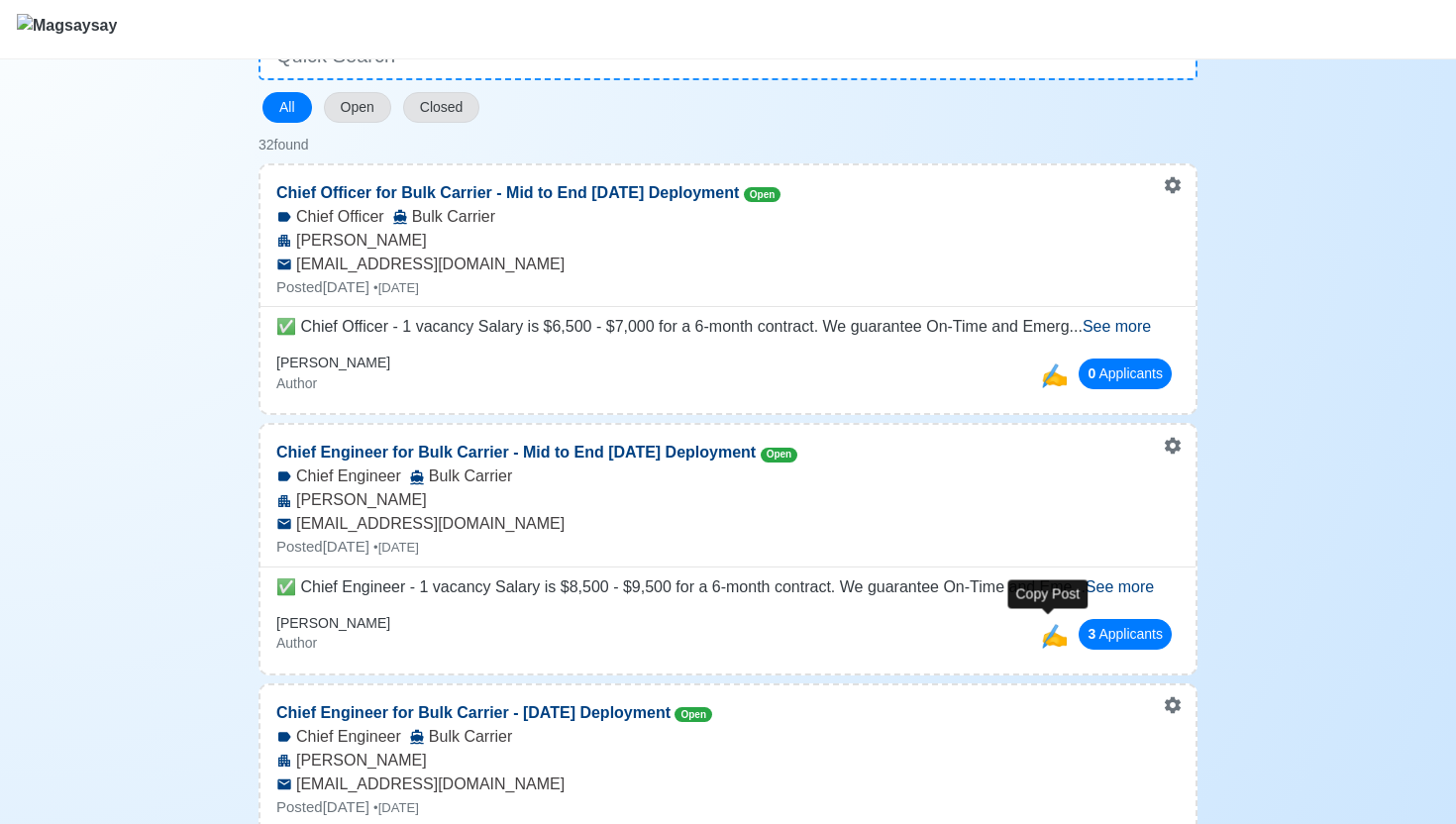 scroll, scrollTop: 0, scrollLeft: 0, axis: both 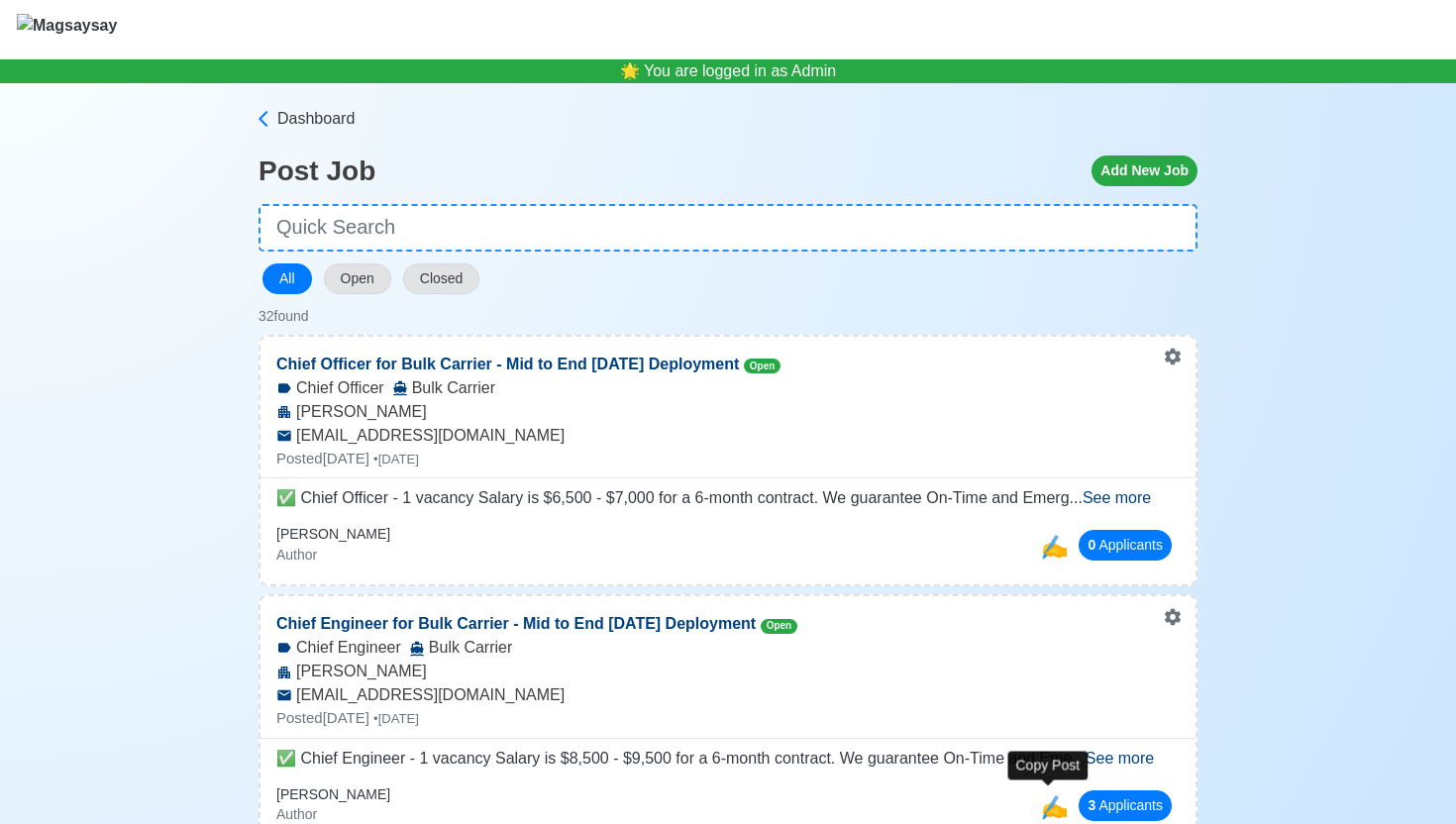 select on "Chief Engineer" 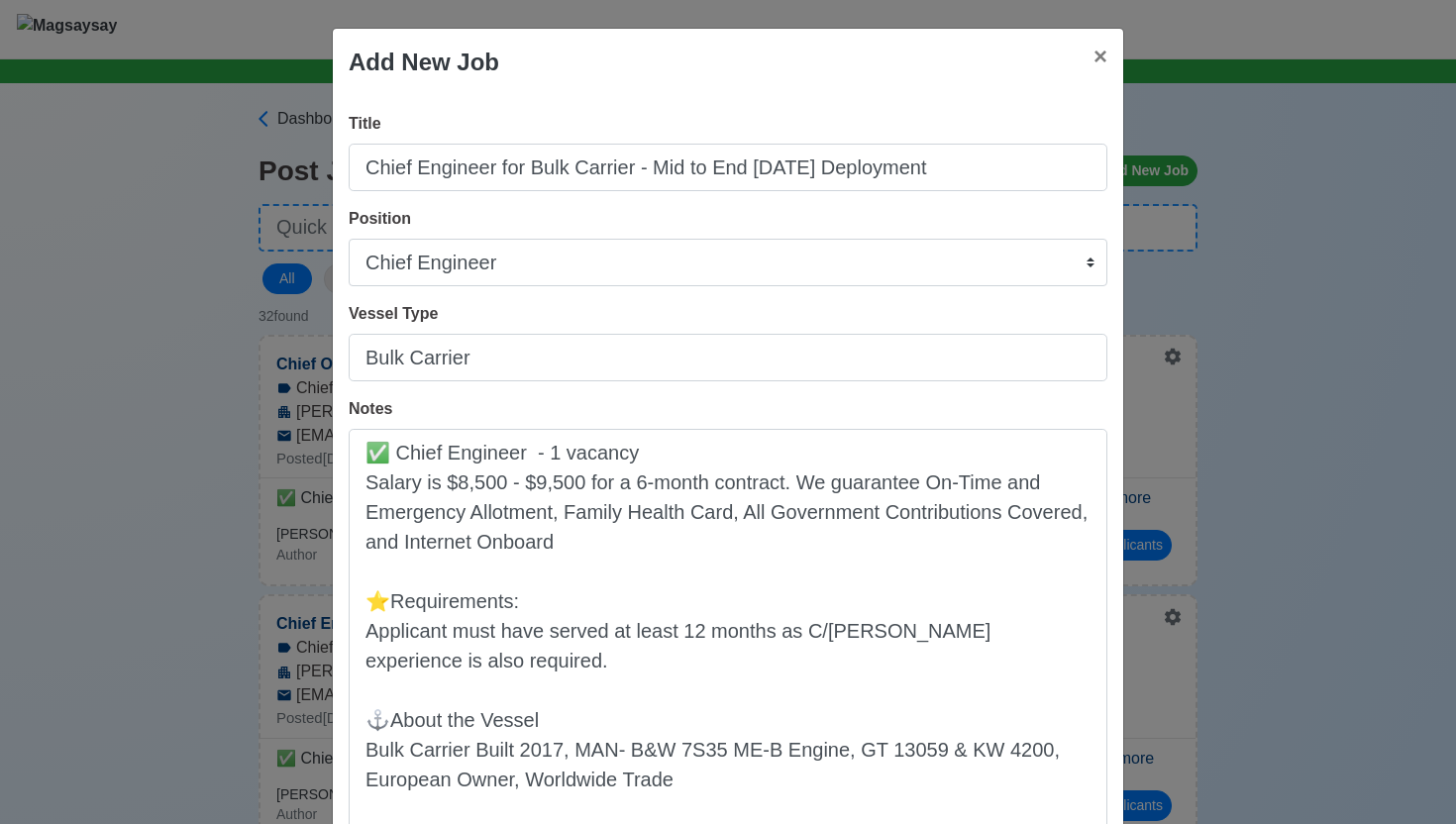 scroll, scrollTop: 31, scrollLeft: 0, axis: vertical 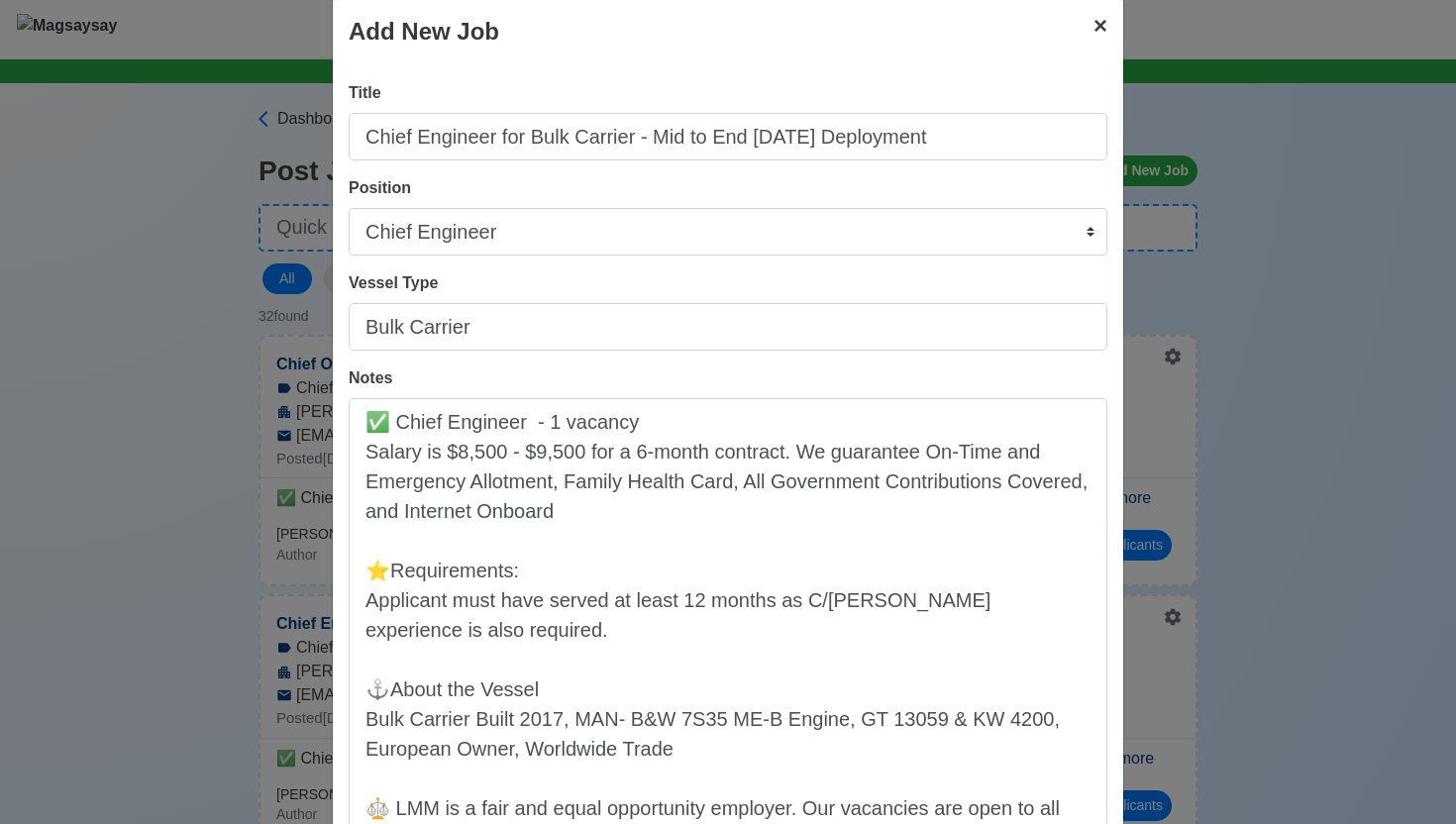 click on "×" at bounding box center (1100, 25) 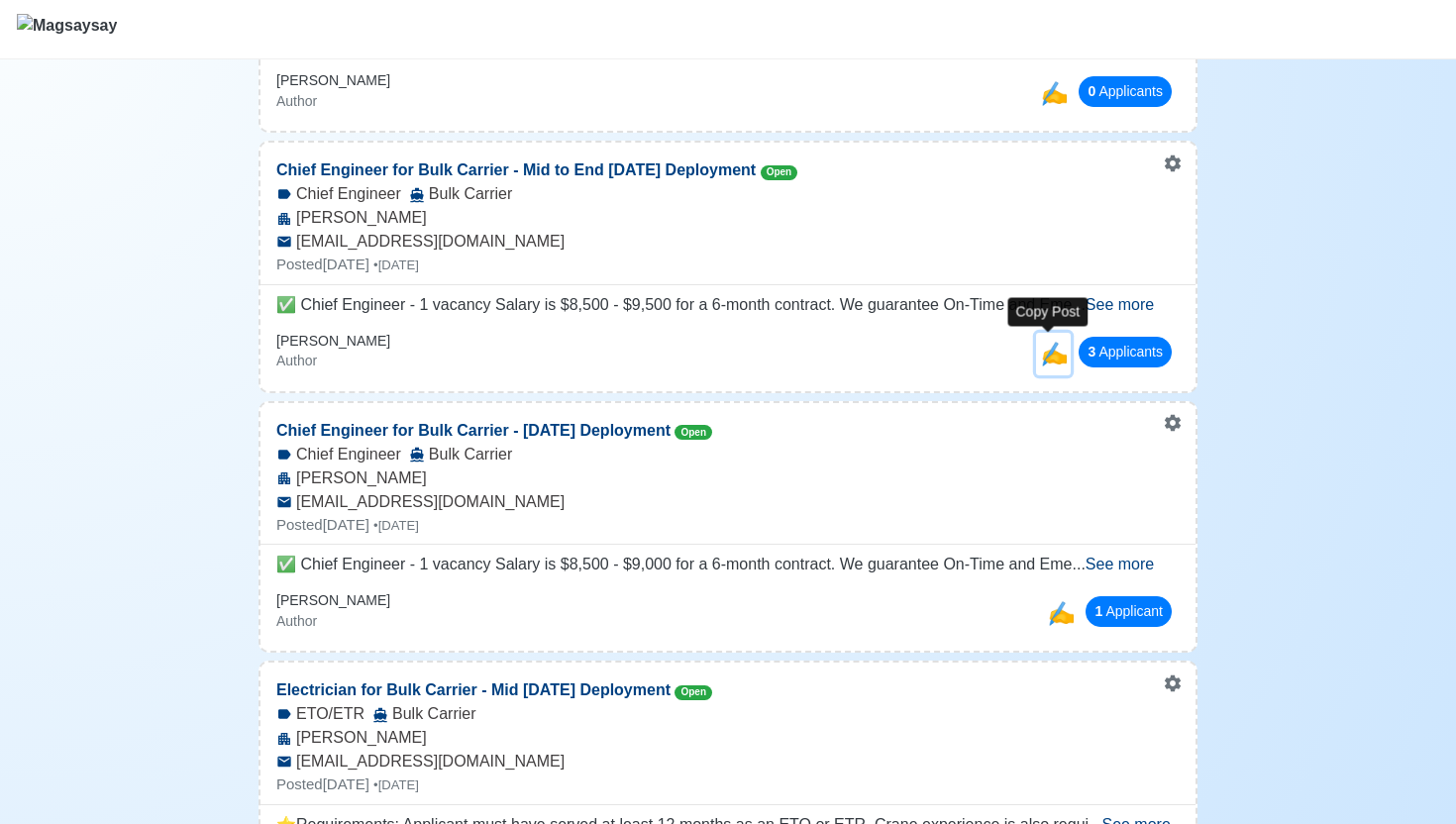 scroll, scrollTop: 458, scrollLeft: 0, axis: vertical 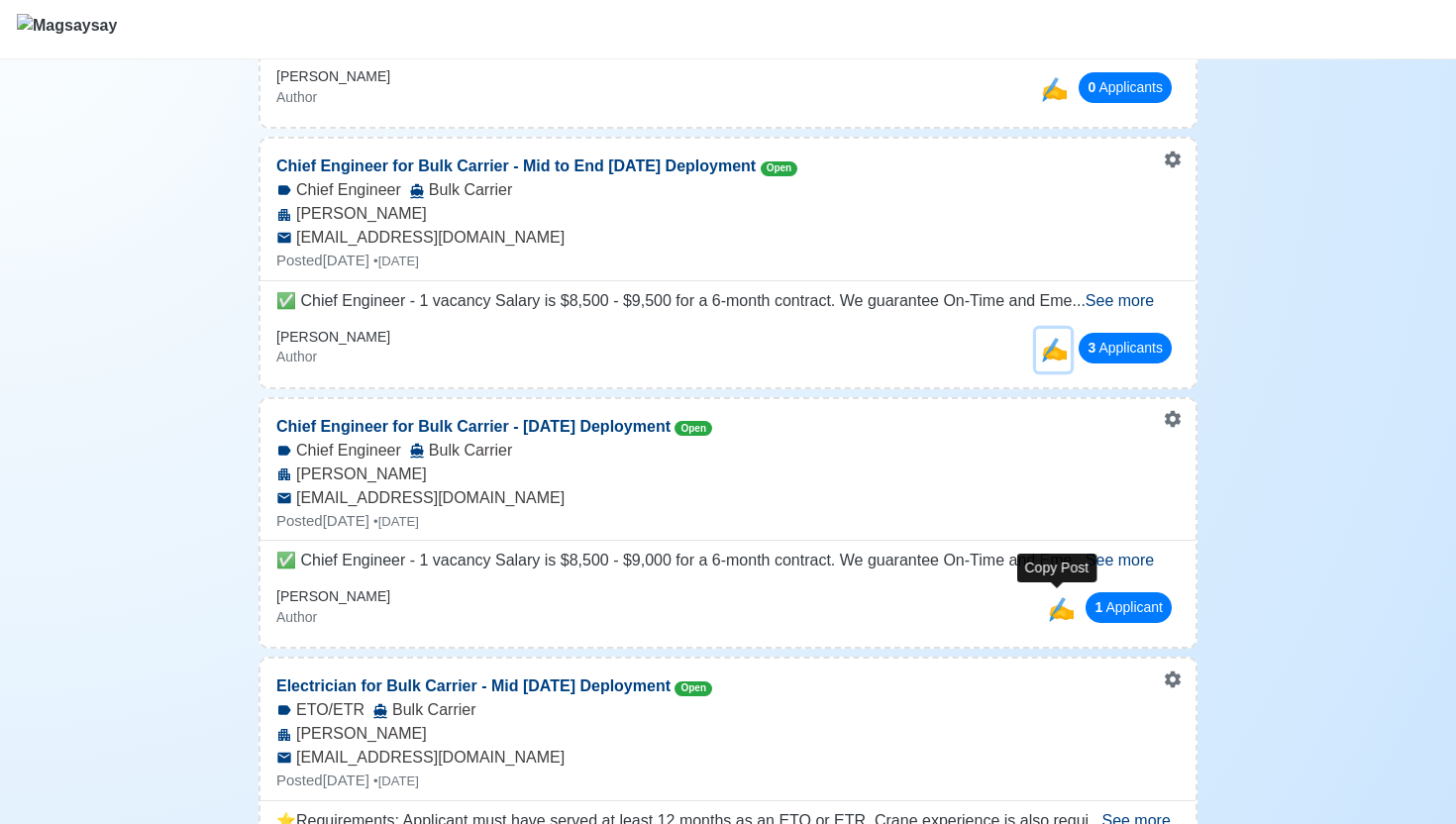 click on "✍️" at bounding box center [1061, 609] 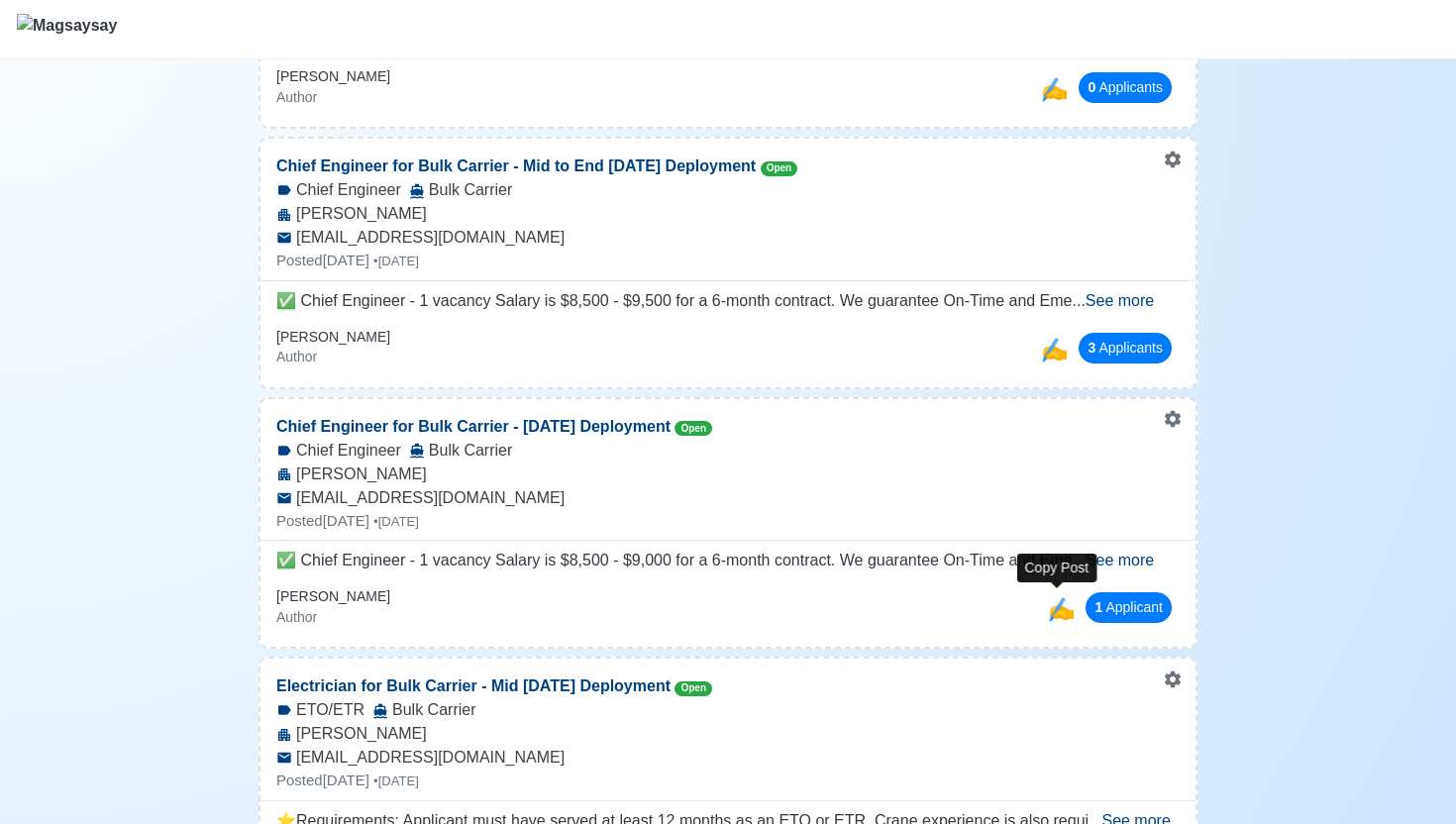 select on "Chief Engineer" 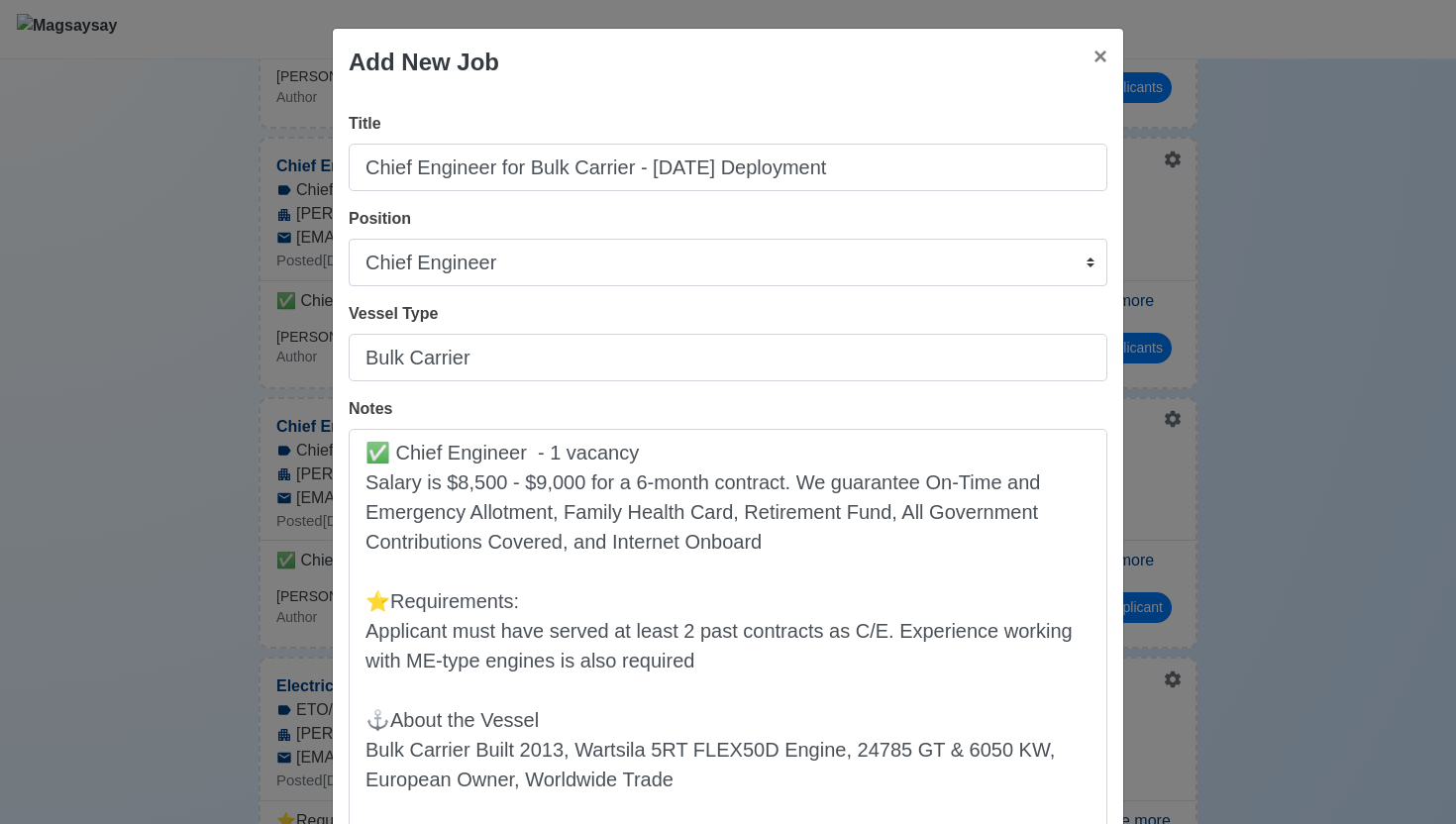 scroll, scrollTop: 0, scrollLeft: 0, axis: both 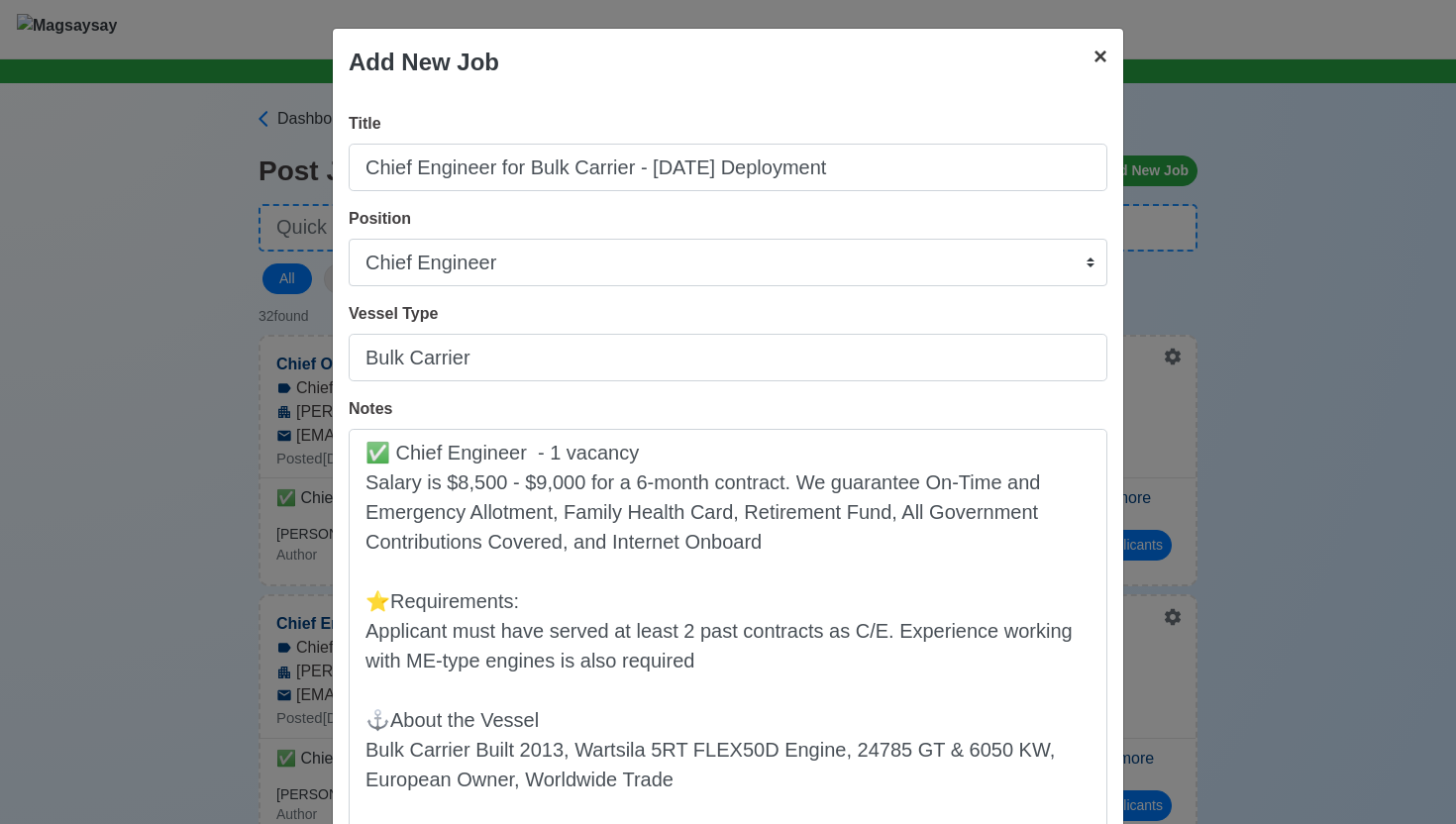 click on "×" at bounding box center (1100, 55) 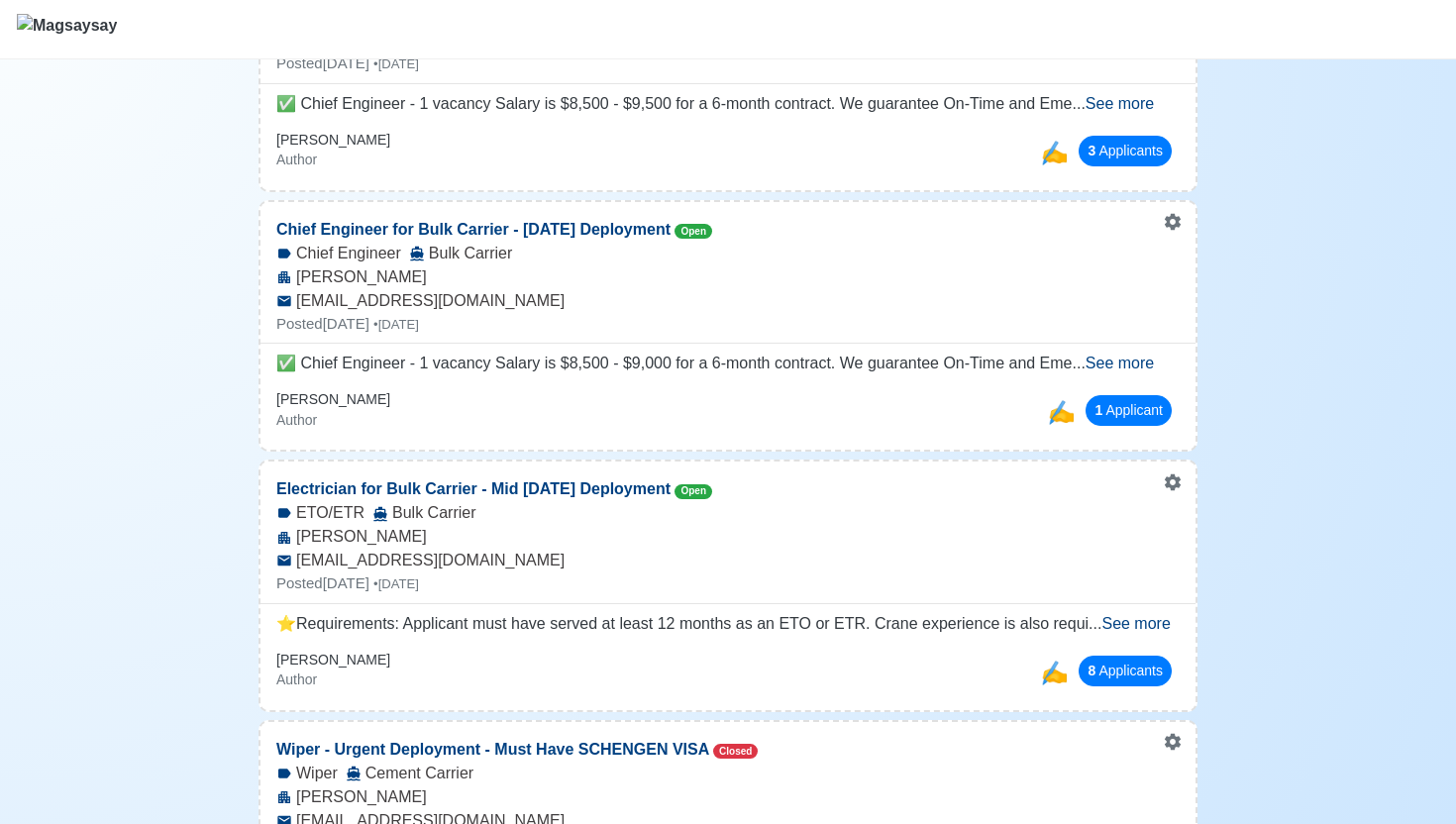 click on "Dashboard Post Job Add New Job All Open Closed 32  found Chief Officer for Bulk Carrier - Mid to End August 2025 Deployment   Open Chief Officer Bulk Carrier Lydia Mar recruitment@lydiamar.ph Posted  Fri Jul 25 2025   •  4d ago ✅ Chief Officer  - 1 vacancy Salary is $6,500 - $7,000 for a 6-month contract. We guarantee On-Time and Emerg ...  See more ...  See more Michaela Author 0   Applicant s ✍️ Chief Engineer for Bulk Carrier - Mid to End August 2025 Deployment   Open Chief Engineer Bulk Carrier Lydia Mar recruitment@lydiamar.ph Posted  Fri Jul 25 2025   •  4d ago ✅ Chief Engineer  - 1 vacancy Salary is $8,500 - $9,500 for a 6-month contract. We guarantee On-Time and Eme ...  See more ...  See more Michaela Author 3   Applicant s ✍️ Chief Engineer for Bulk Carrier - August 2025 Deployment   Open Chief Engineer Bulk Carrier Lydia Mar recruitment@lydiamar.ph Posted  Fri Jul 25 2025   •  4d ago ...  See more ...  See more Michaela Author 1   Applicant ✍️   Open ETO/ETR Bulk Carrier   8" at bounding box center (728, 3816) 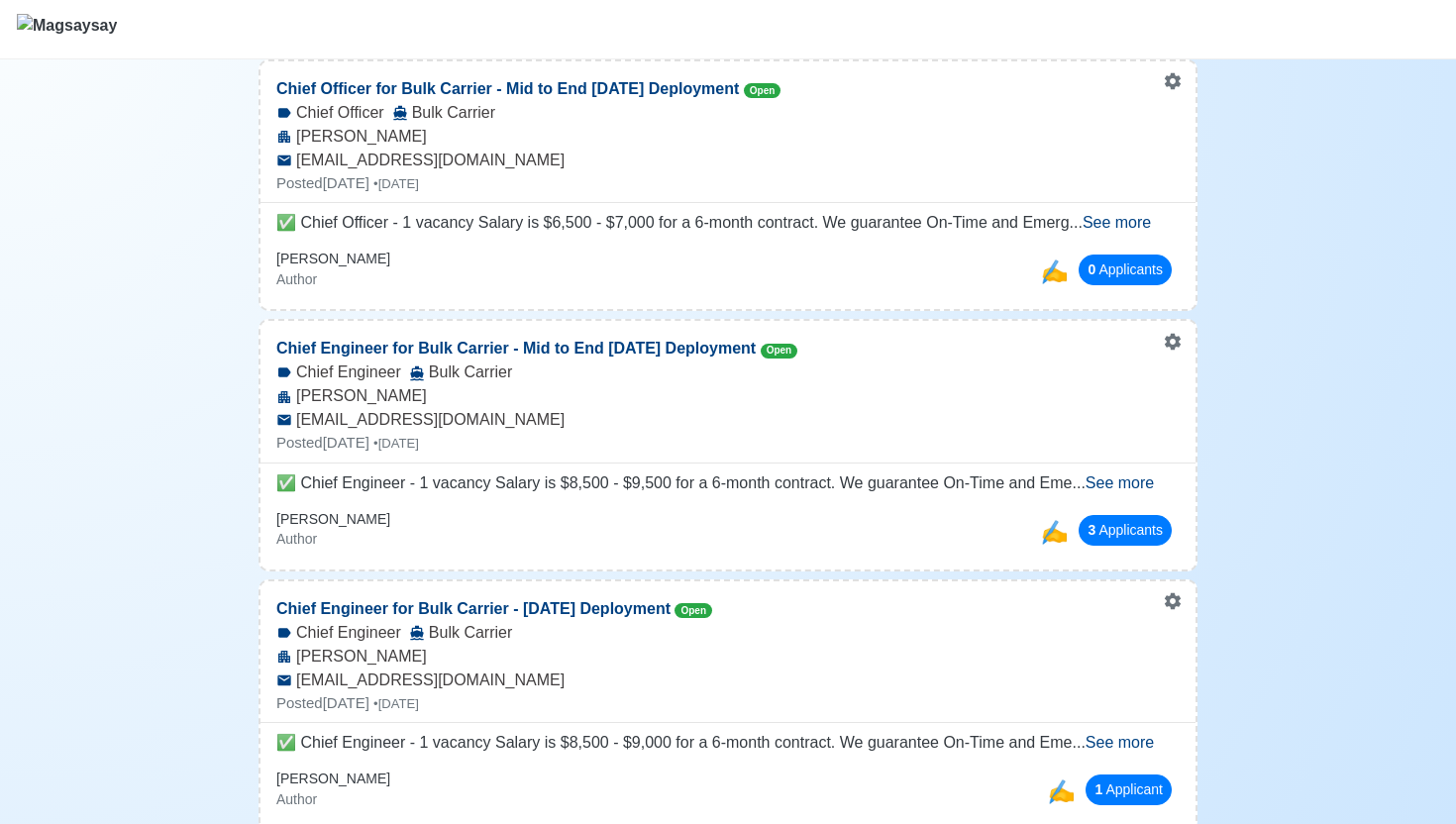 scroll, scrollTop: 286, scrollLeft: 0, axis: vertical 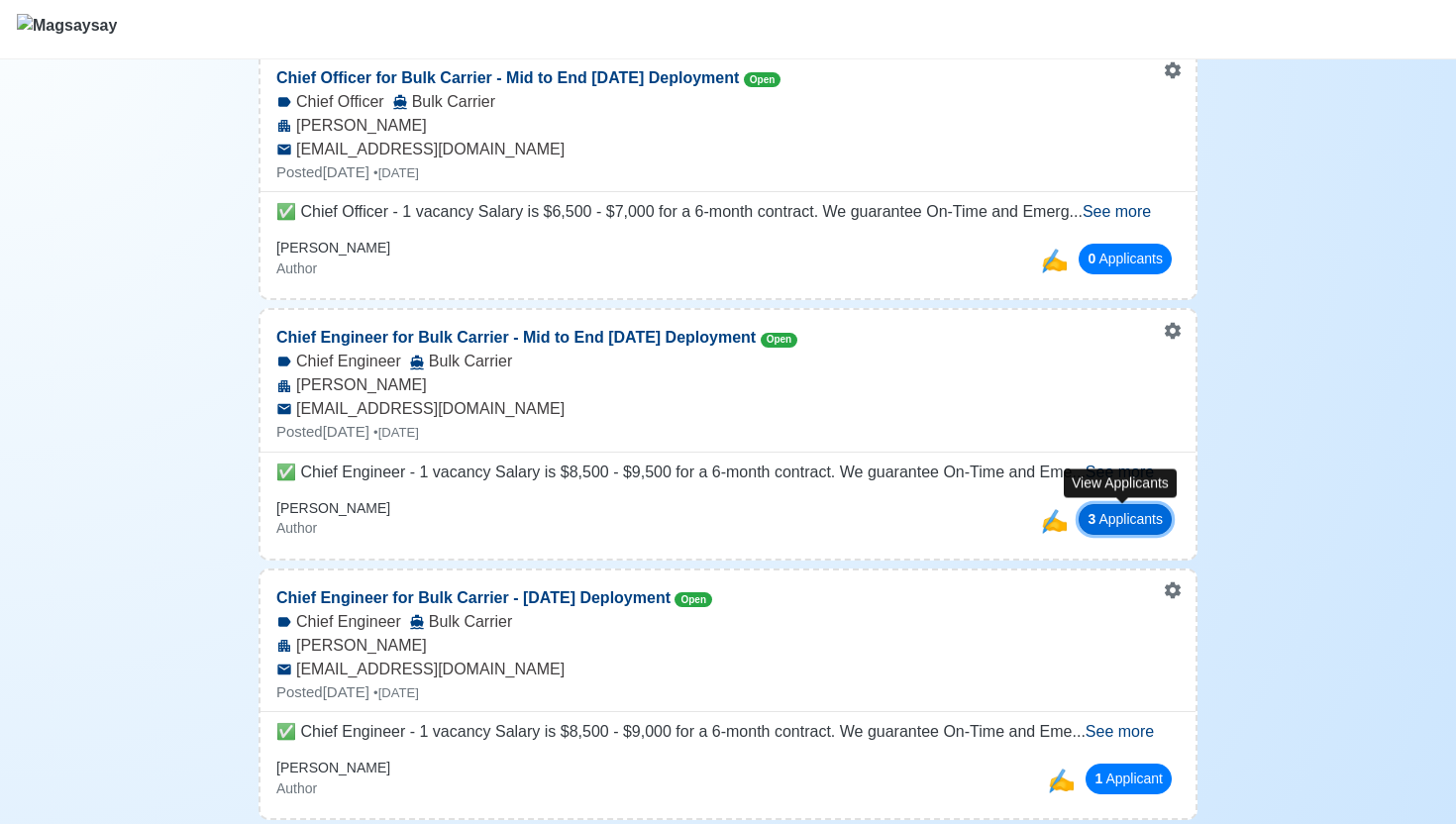 click on "3   Applicant s" at bounding box center [1125, 519] 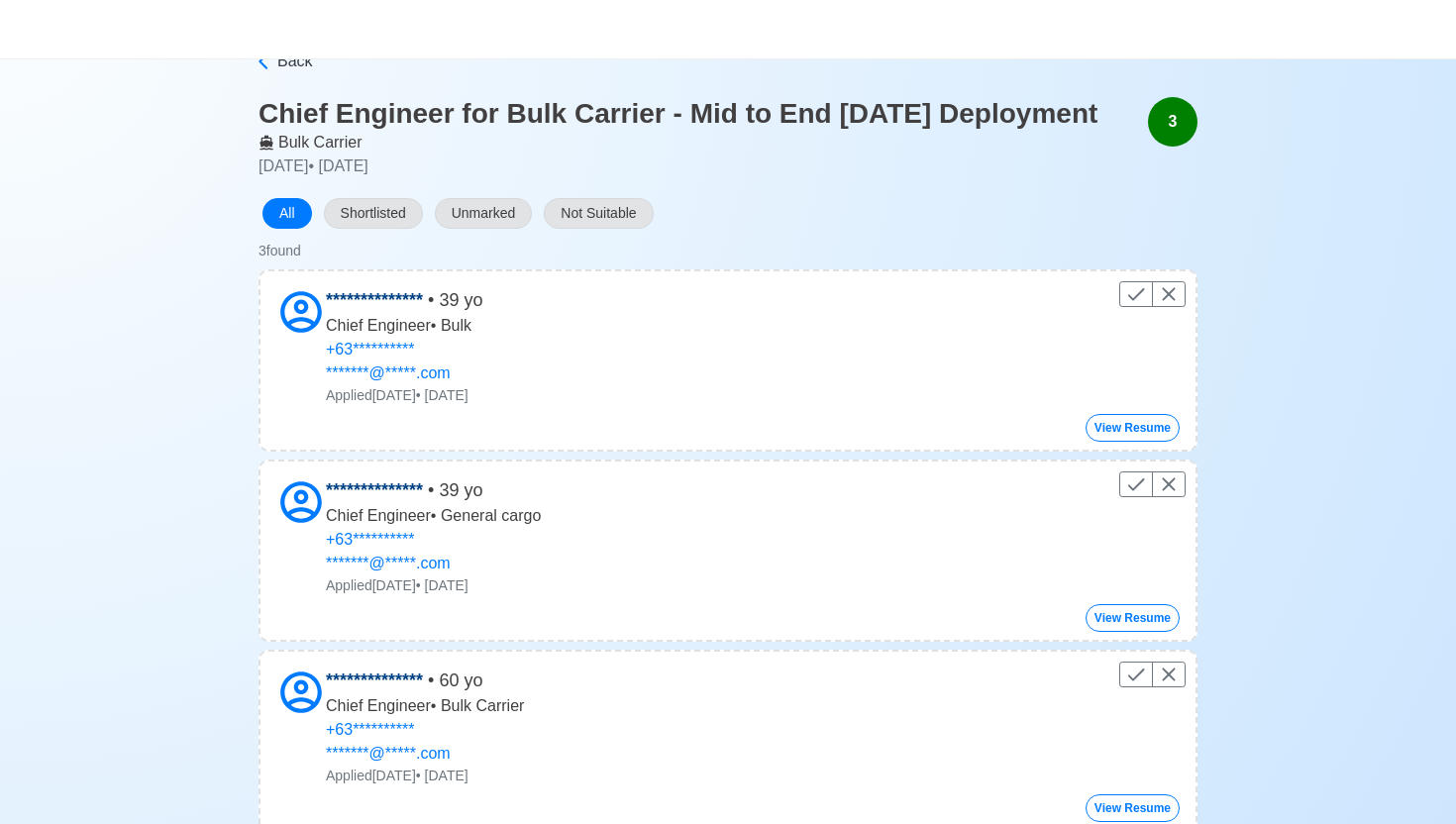 scroll, scrollTop: 53, scrollLeft: 0, axis: vertical 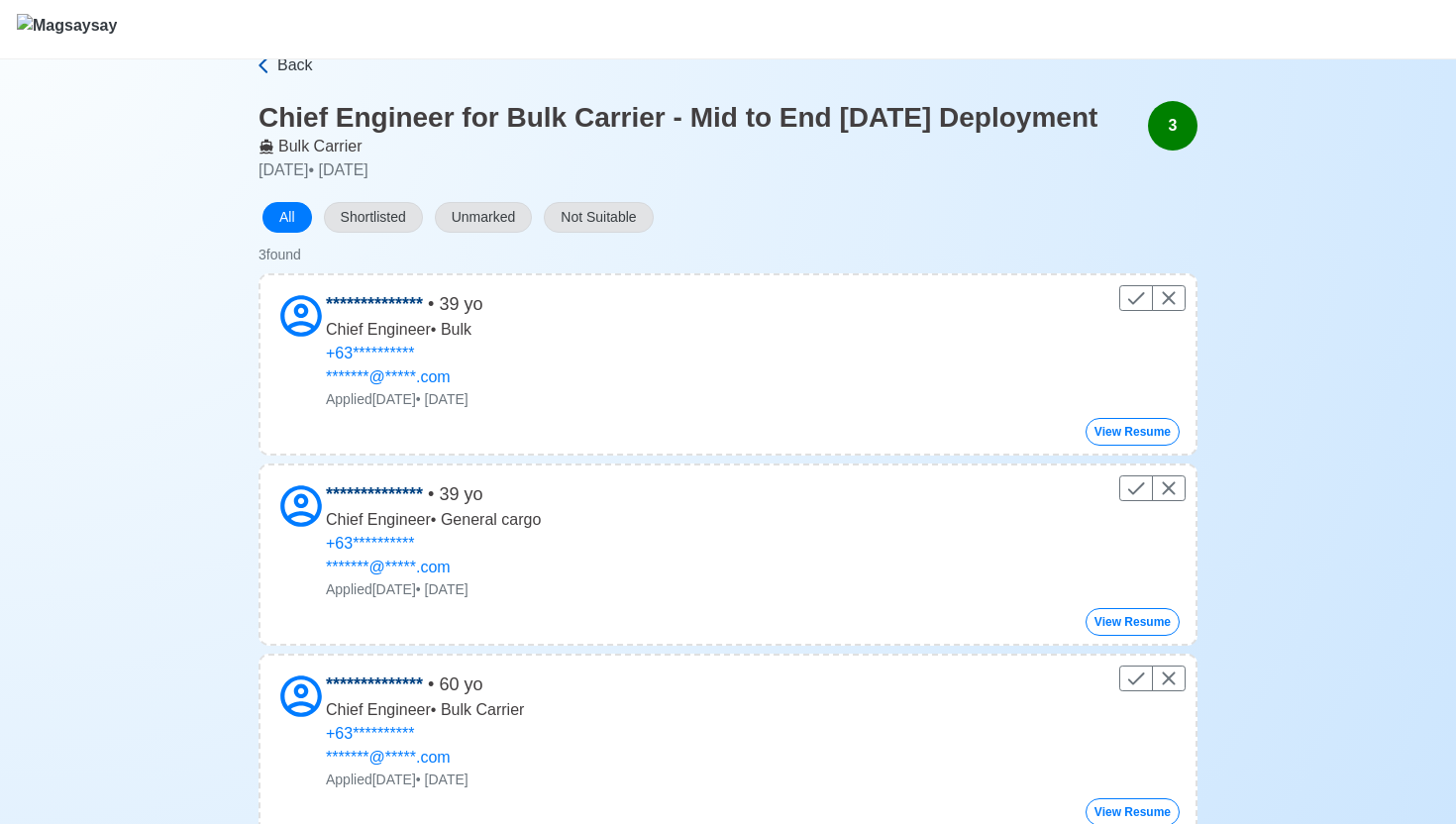 click on "Back" at bounding box center (295, 65) 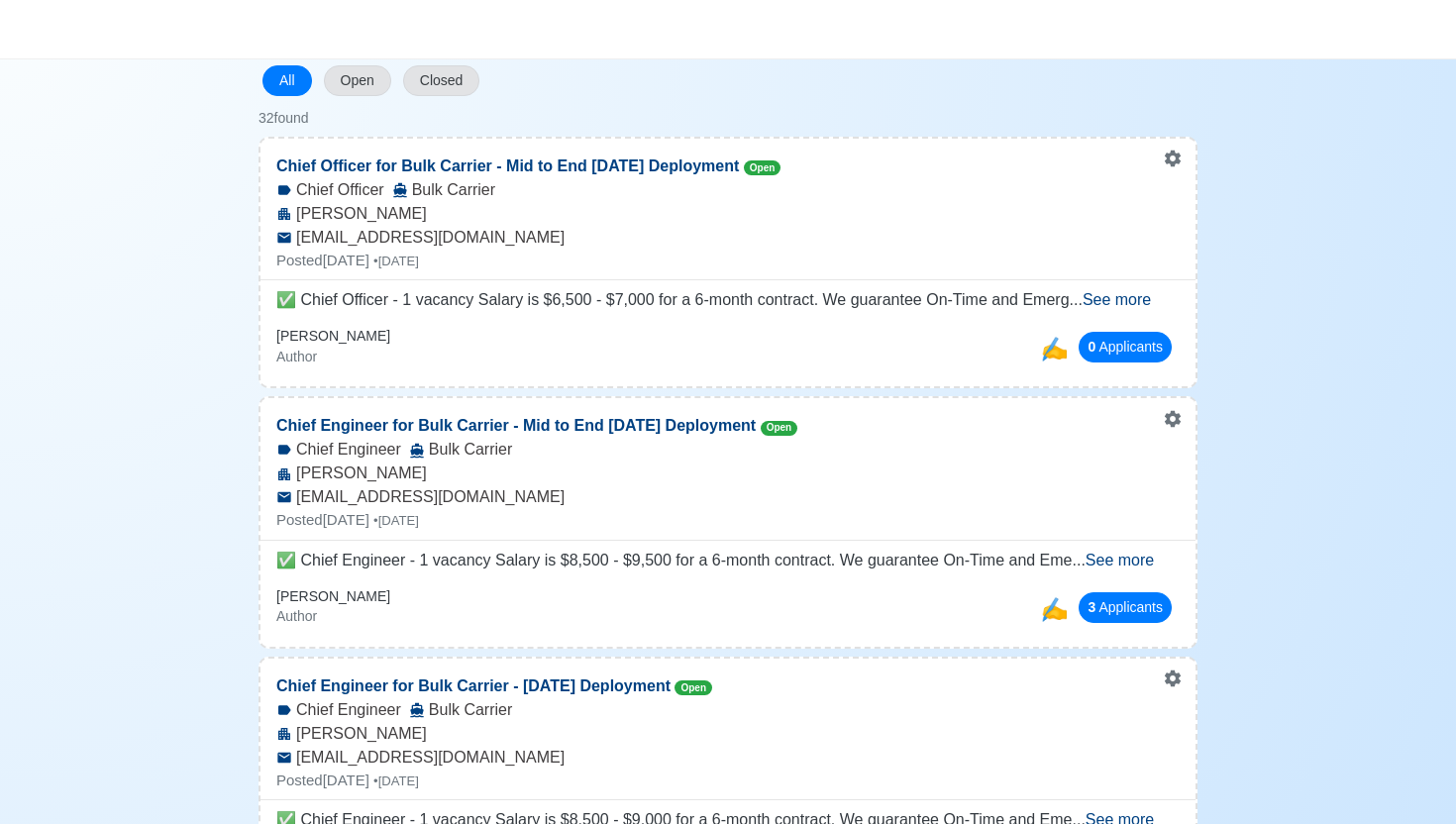 scroll, scrollTop: 201, scrollLeft: 0, axis: vertical 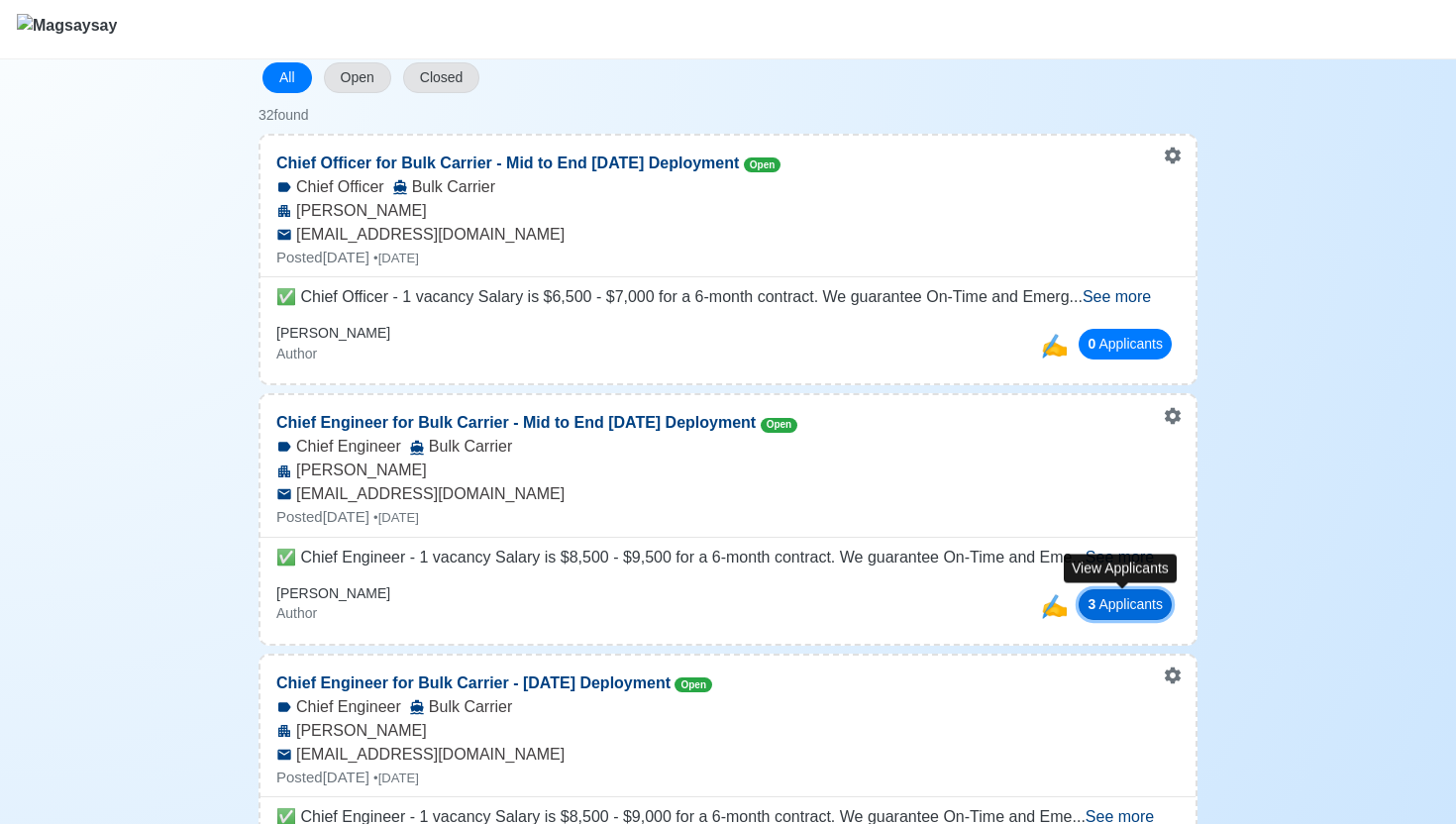 click on "3   Applicant s" at bounding box center (1125, 604) 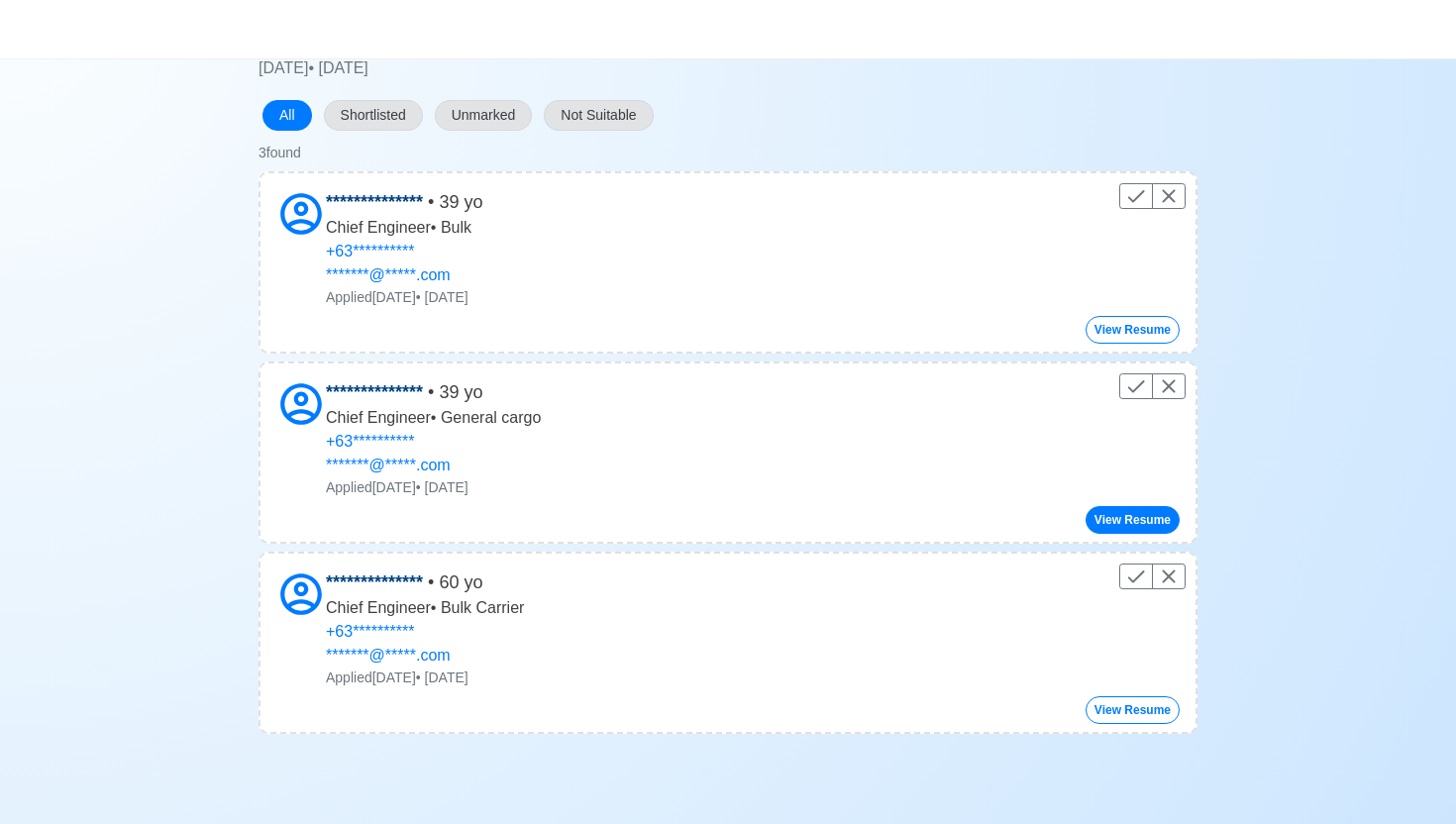 scroll, scrollTop: 206, scrollLeft: 0, axis: vertical 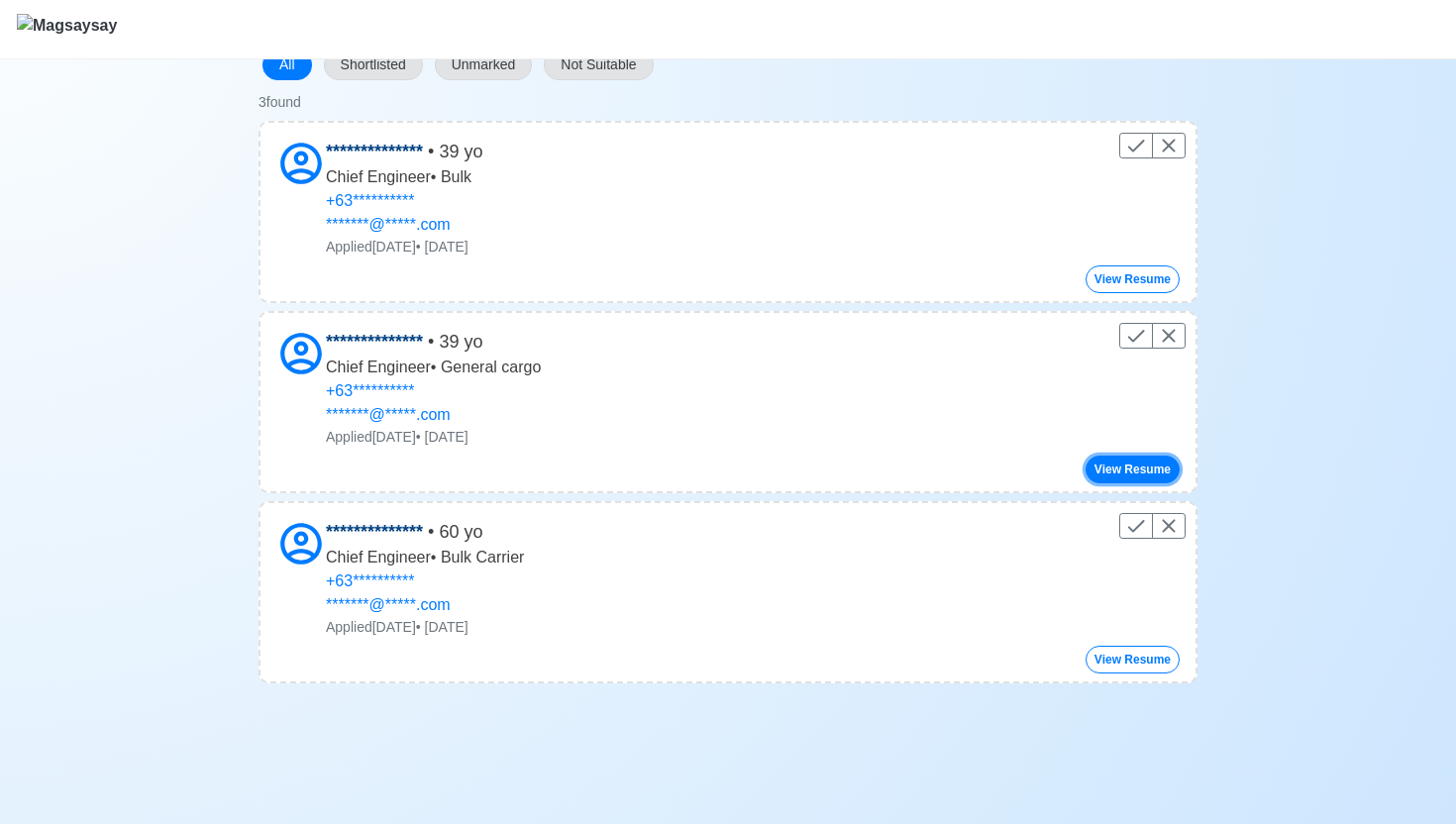 click on "View Resume" at bounding box center (1132, 469) 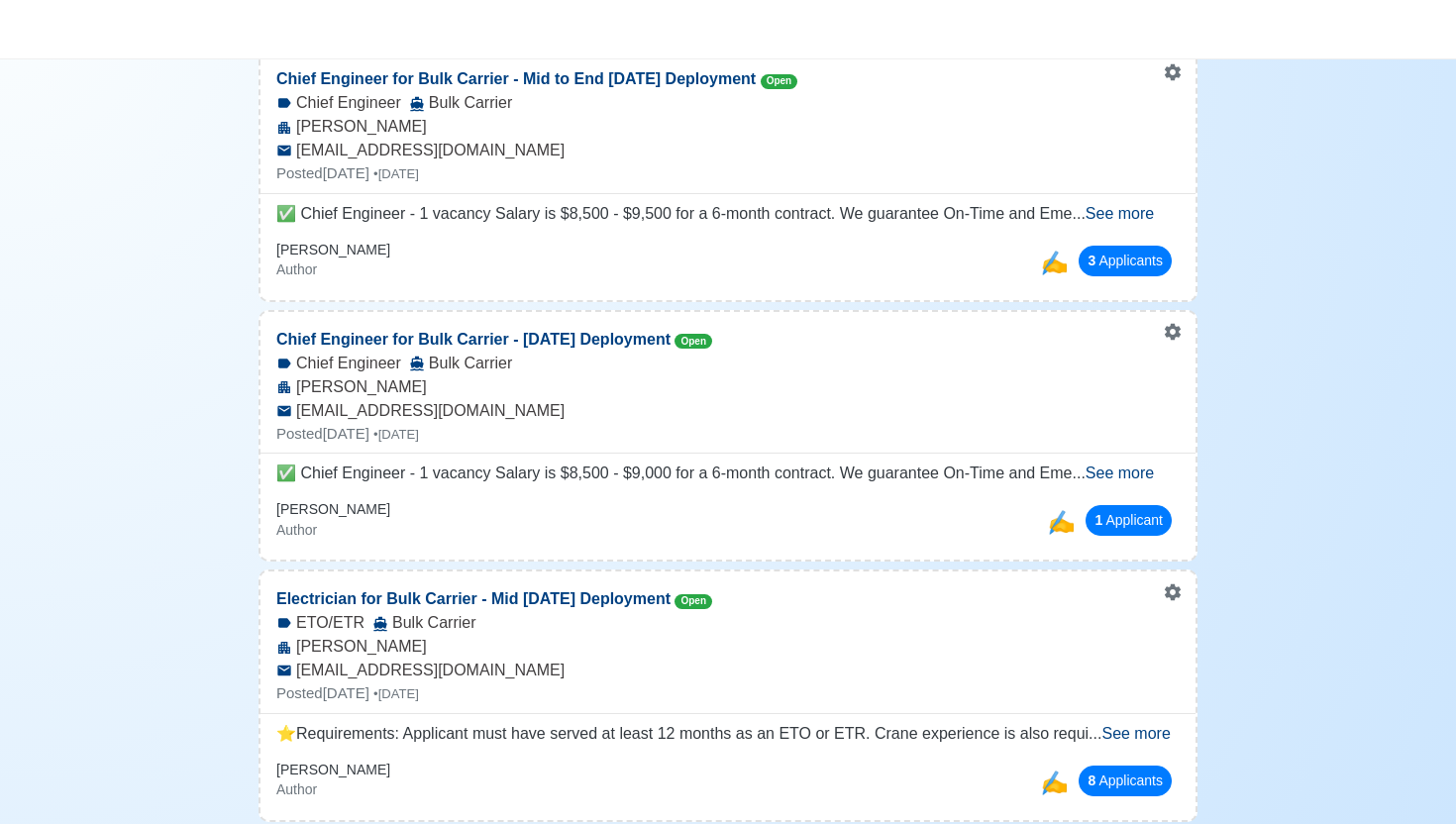 scroll, scrollTop: 564, scrollLeft: 0, axis: vertical 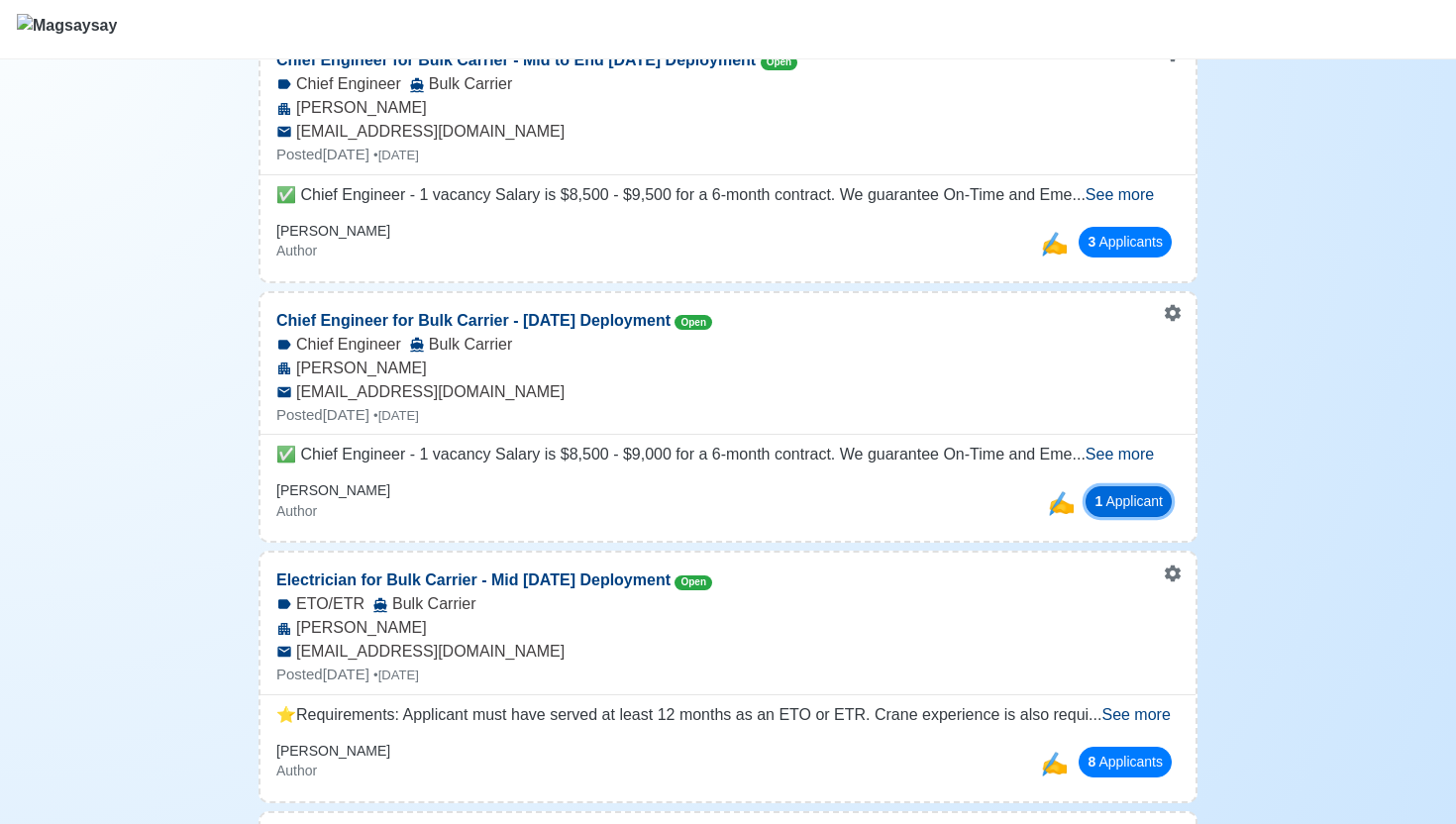 click on "1   Applicant" at bounding box center (1128, 501) 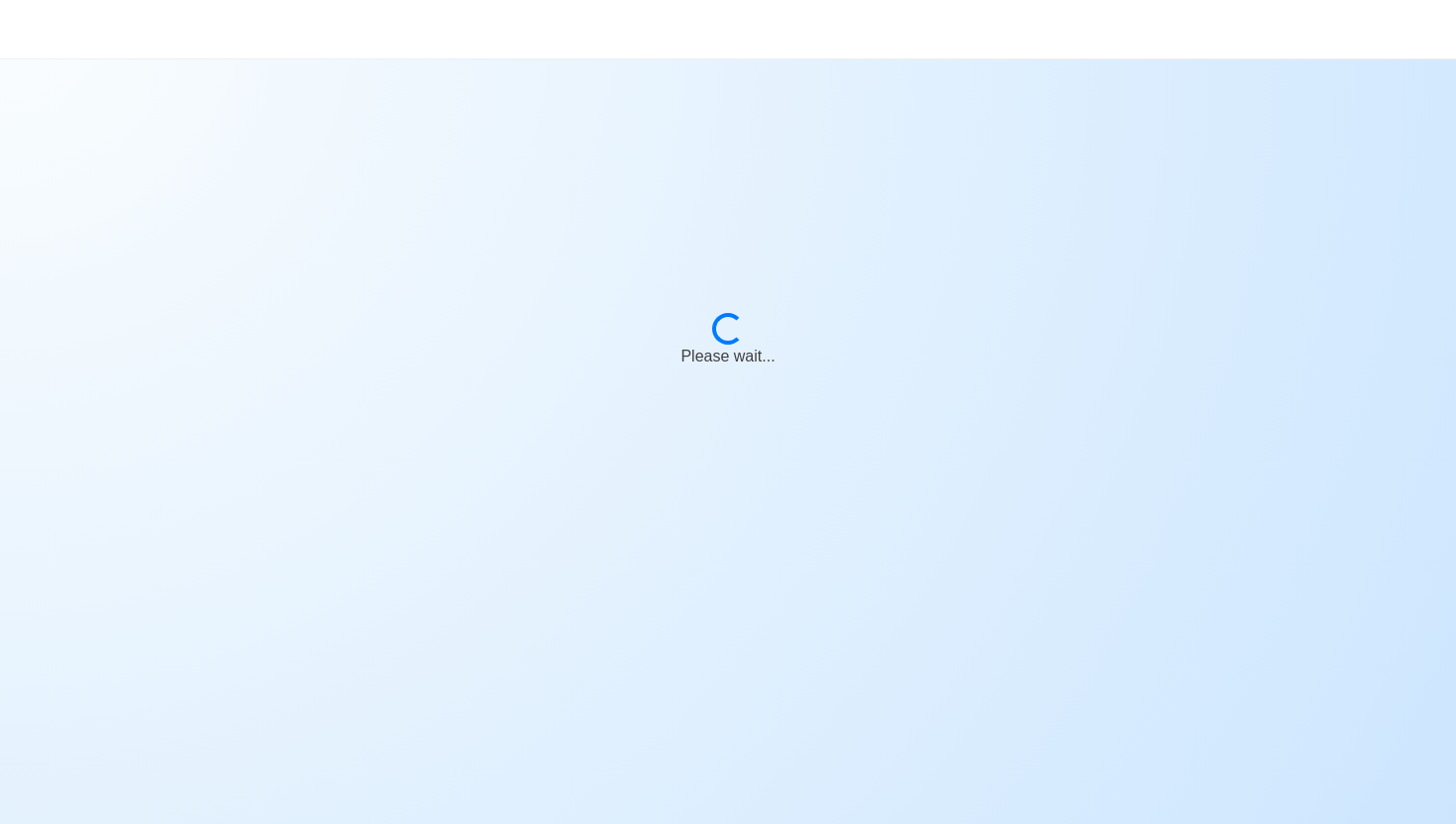 scroll, scrollTop: 0, scrollLeft: 0, axis: both 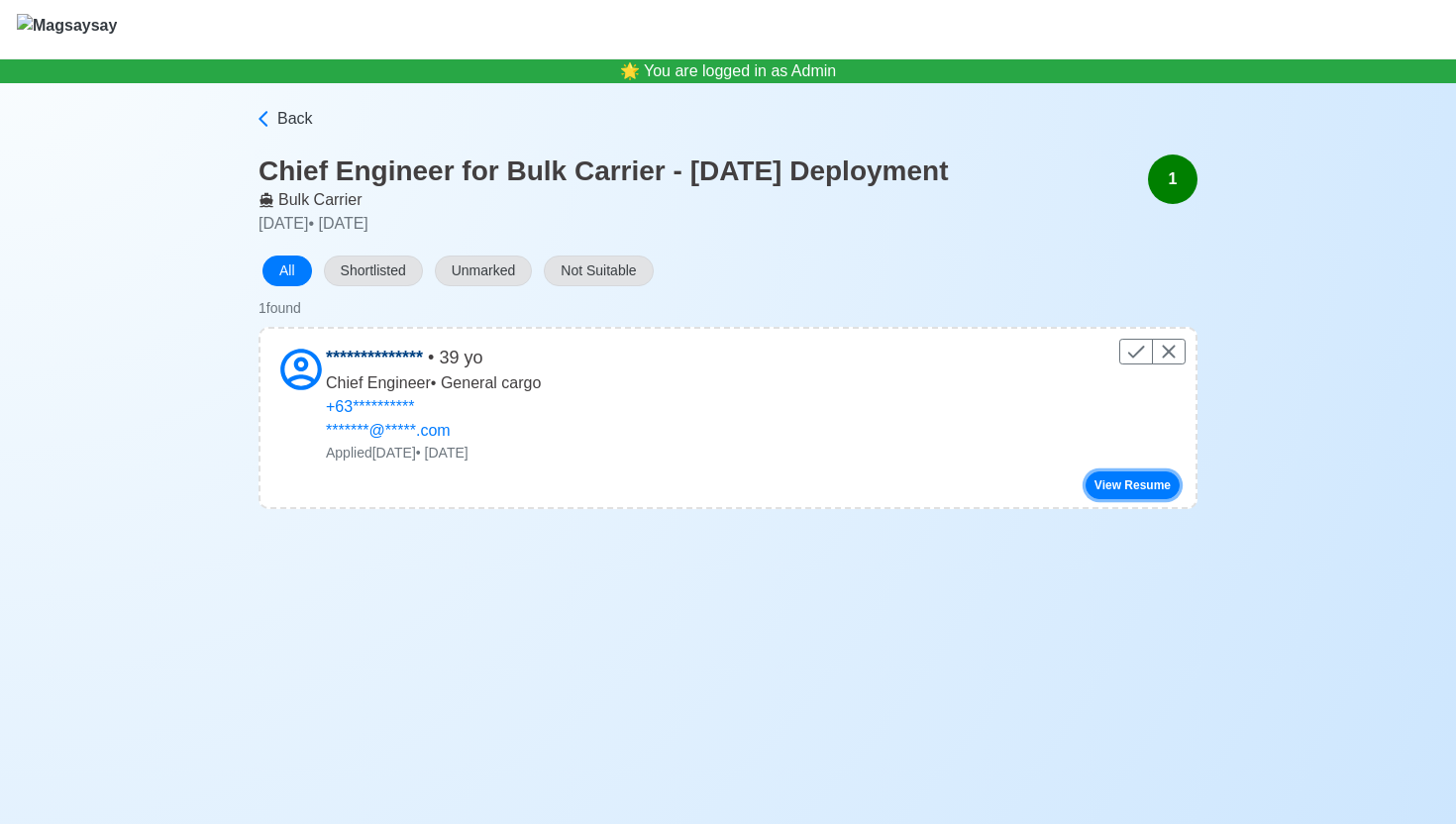 click on "View Resume" at bounding box center (1132, 485) 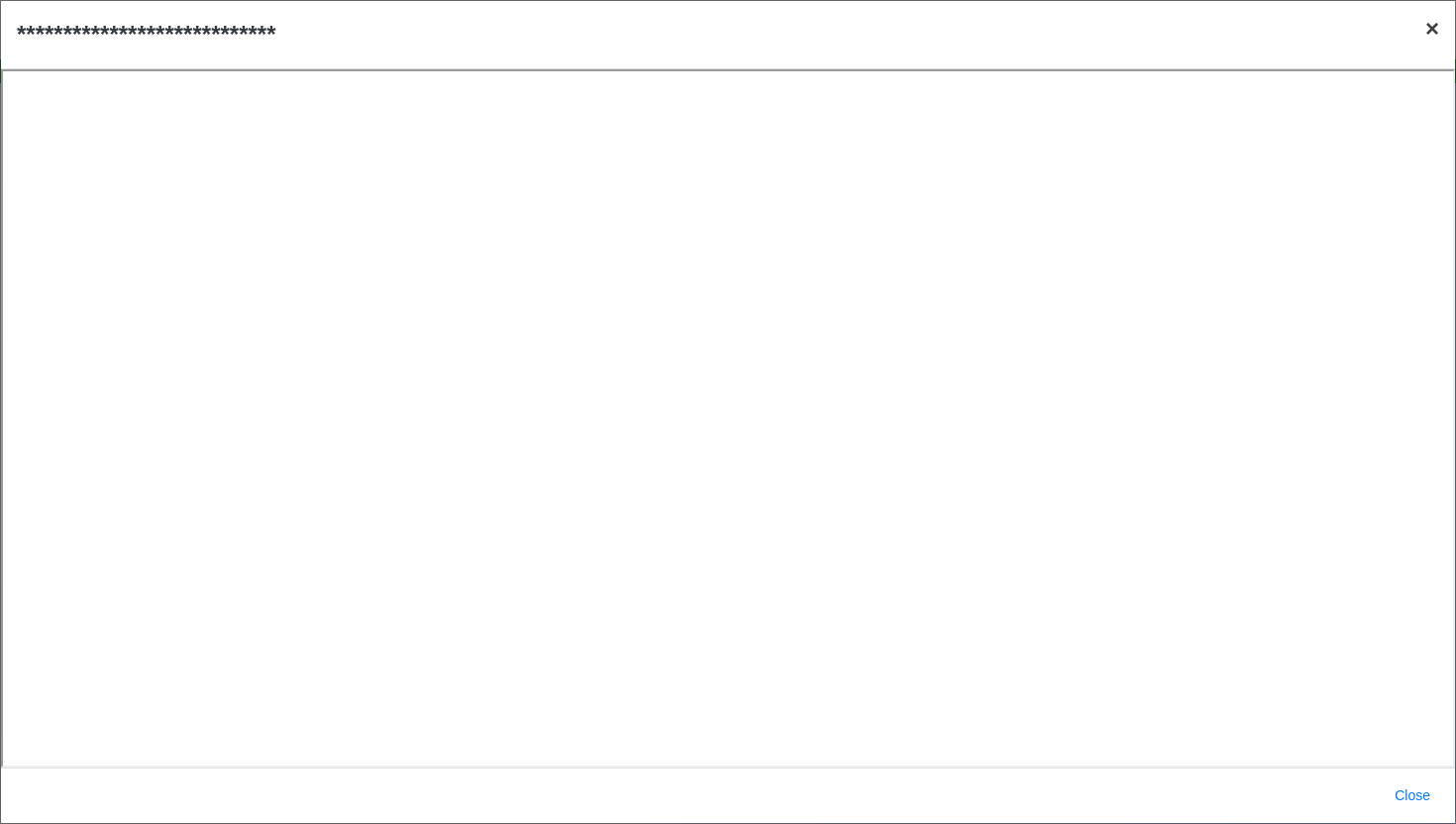 click on "×" at bounding box center (1432, 28) 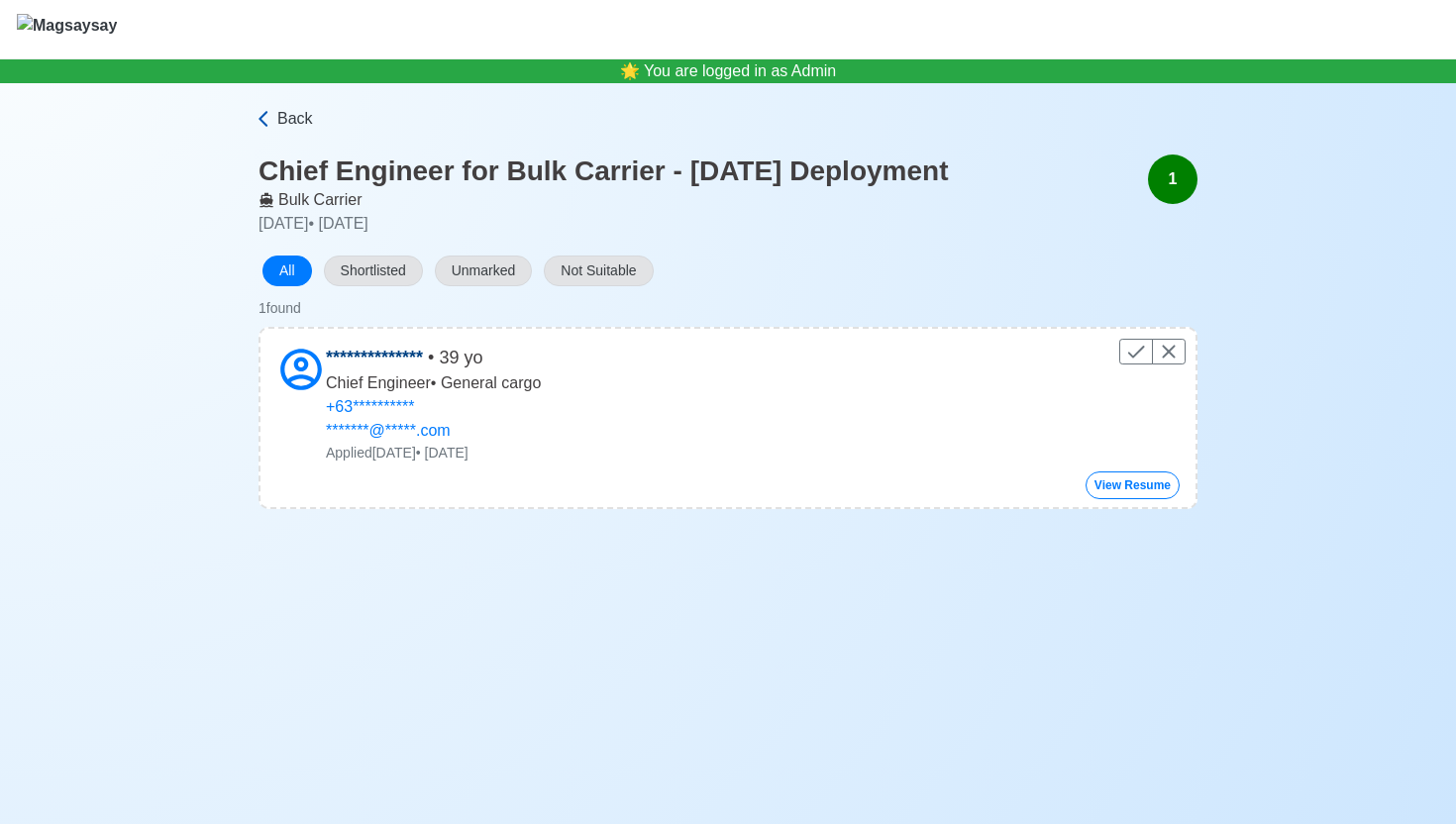 click on "Back" at bounding box center [295, 119] 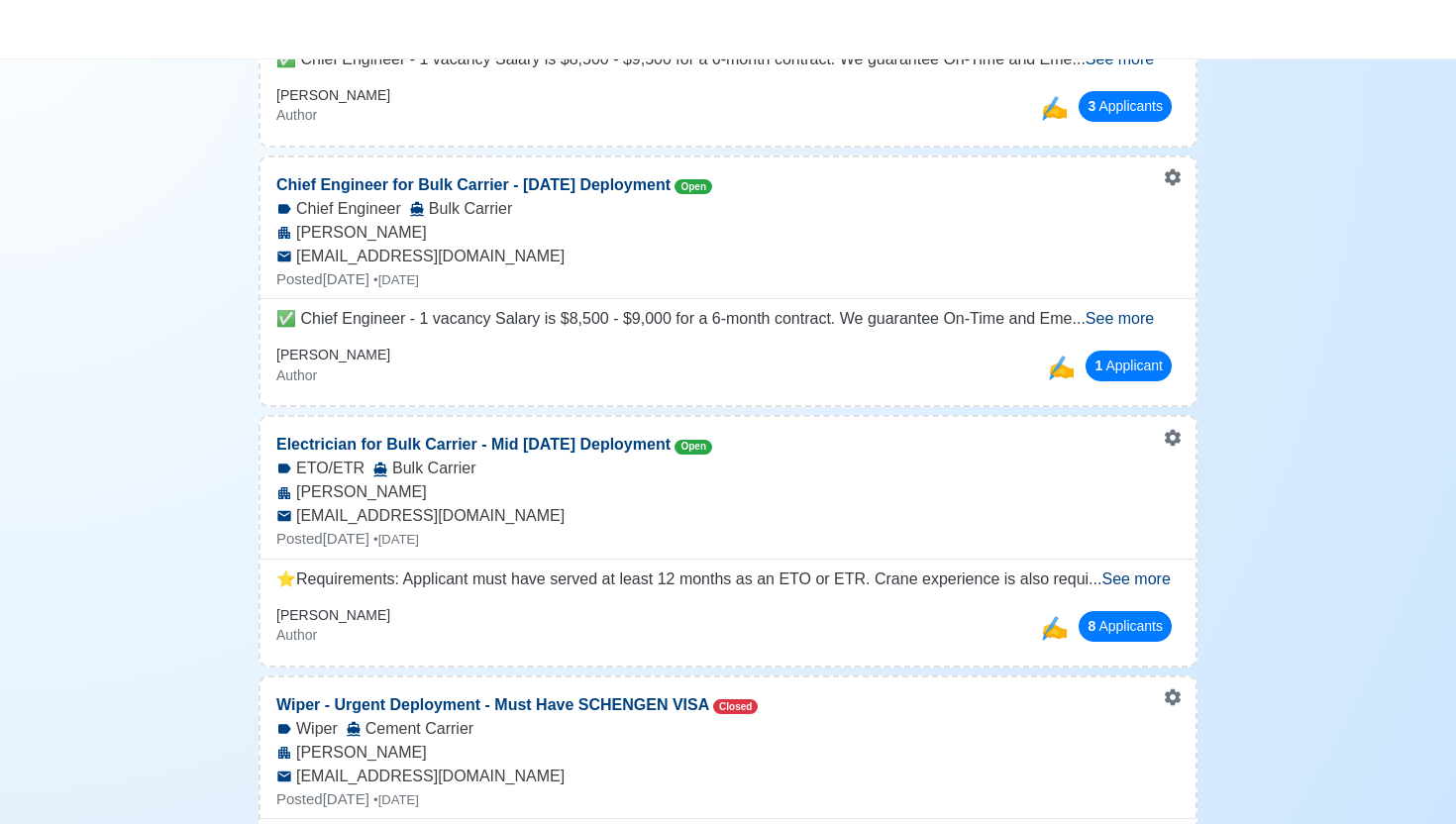 scroll, scrollTop: 729, scrollLeft: 0, axis: vertical 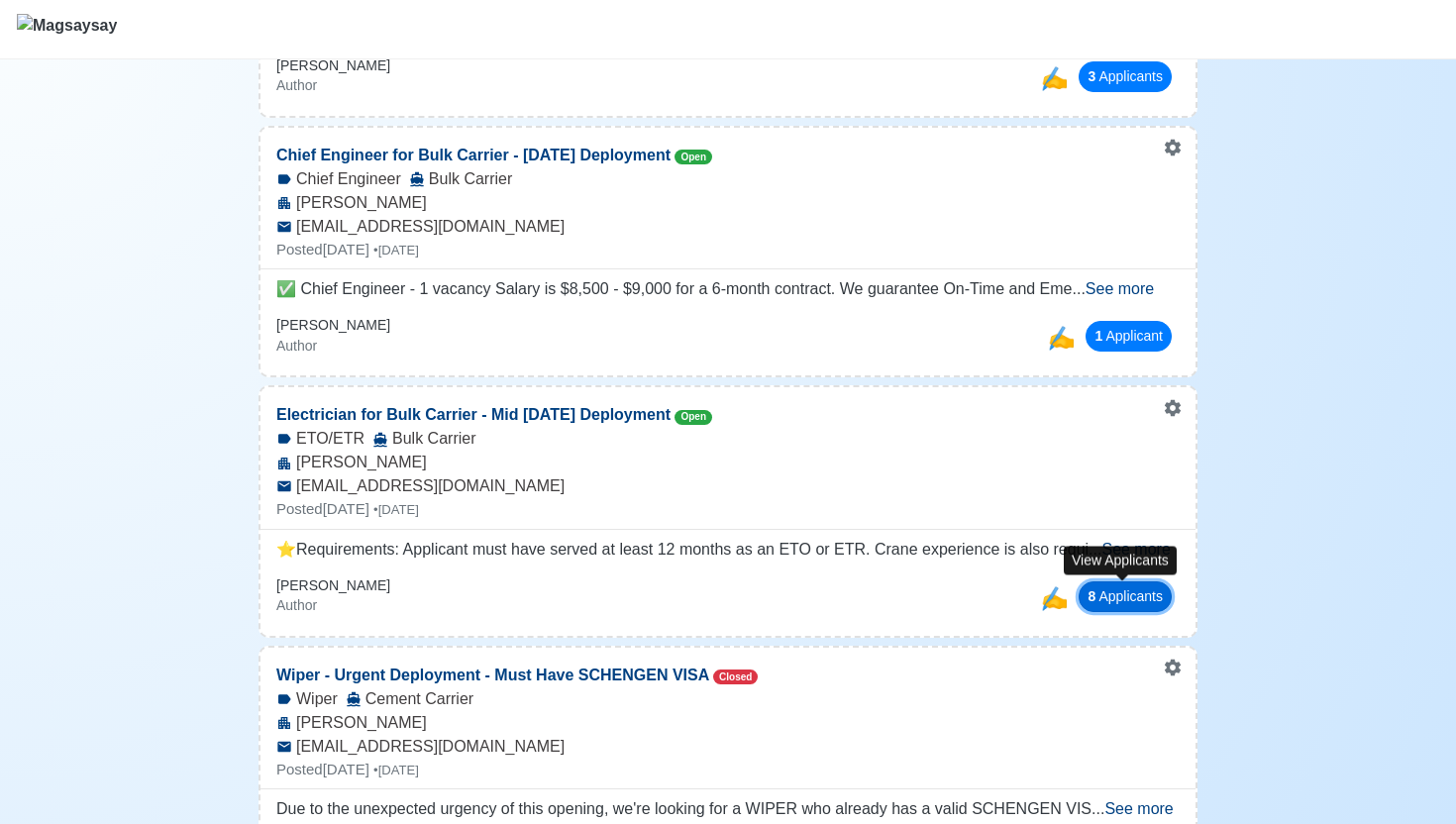 click on "8   Applicant s" at bounding box center (1125, 596) 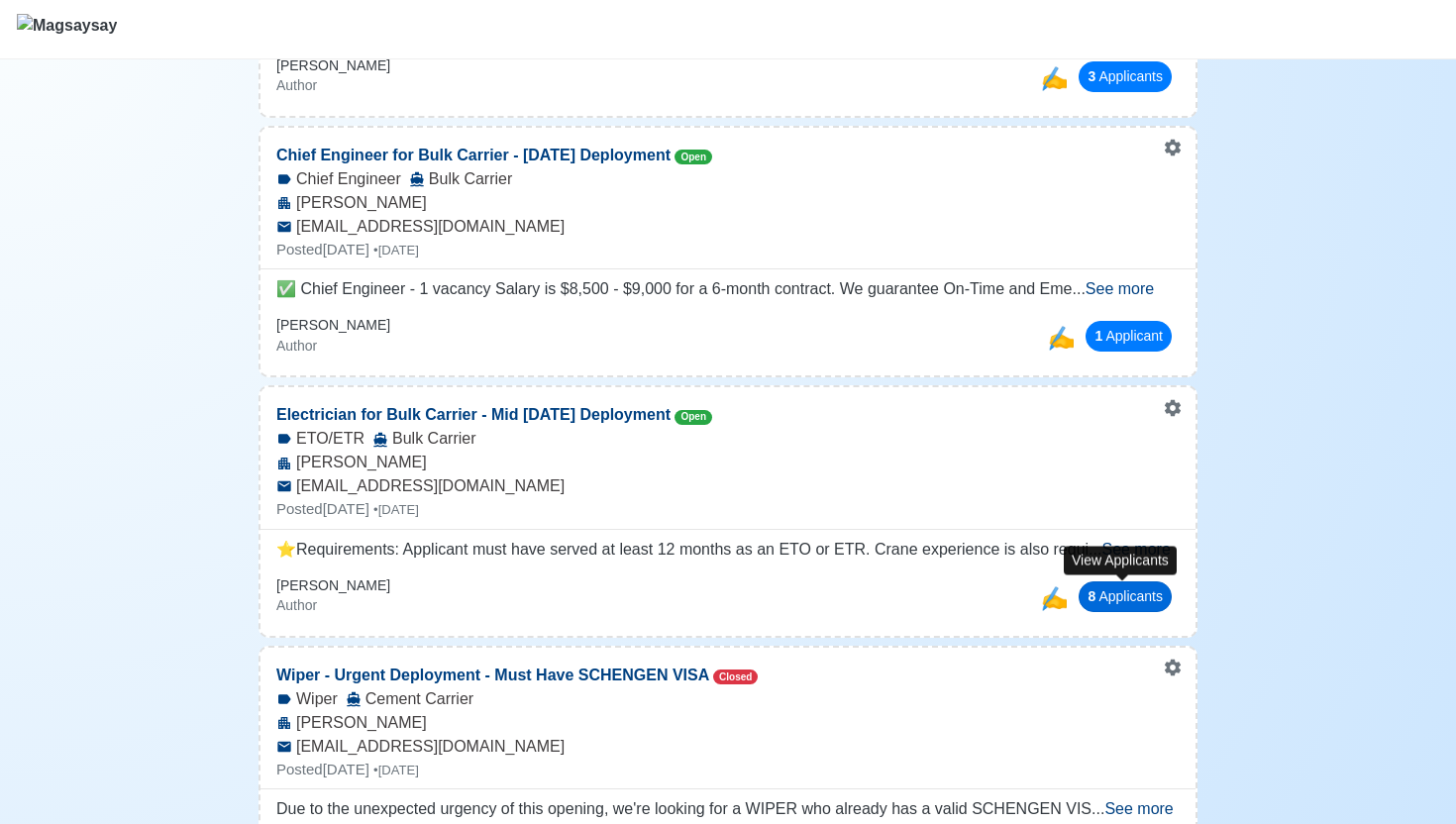 scroll, scrollTop: 0, scrollLeft: 0, axis: both 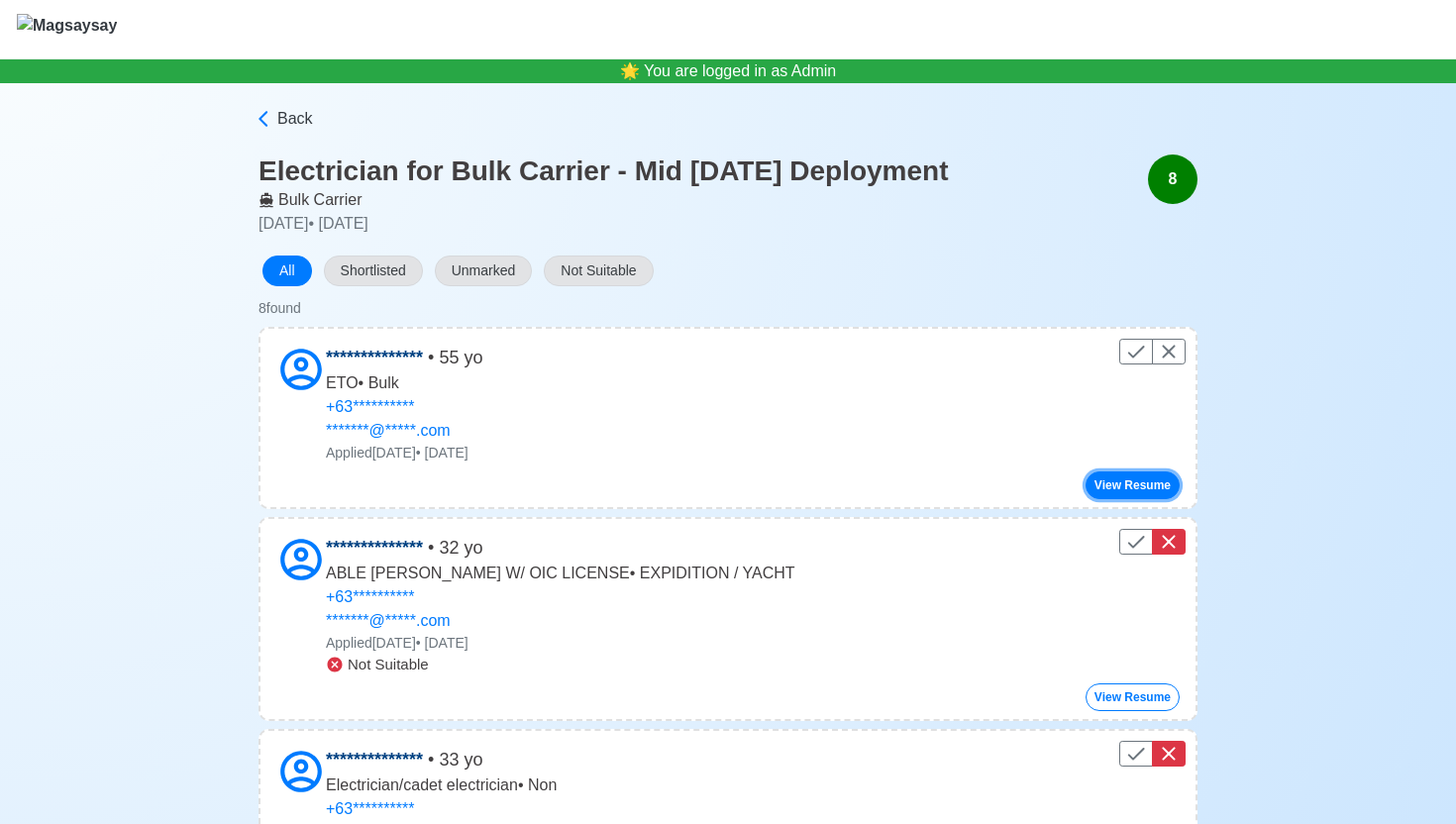 click on "View Resume" at bounding box center (1132, 485) 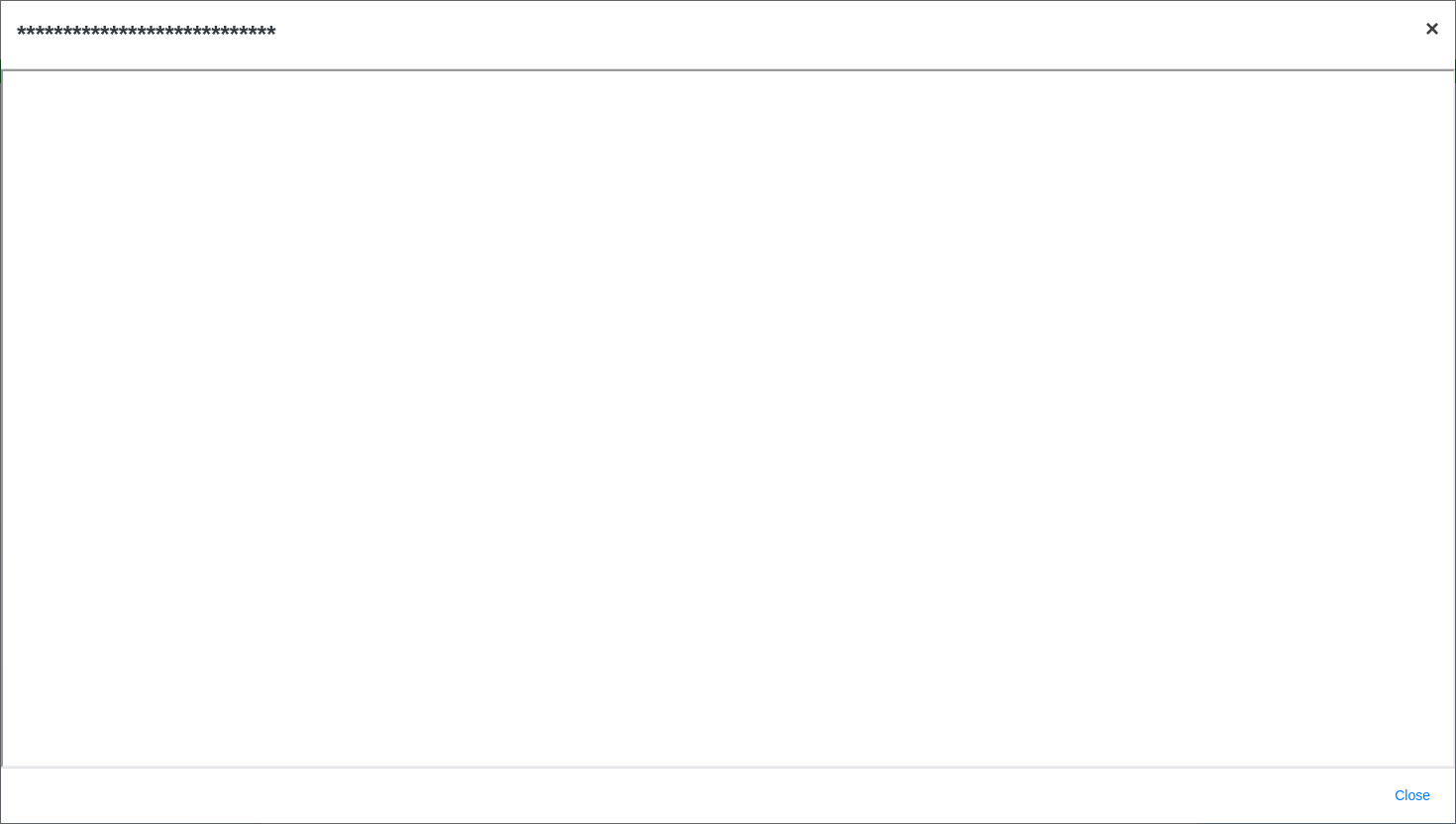 click on "× Close" at bounding box center [1432, 29] 